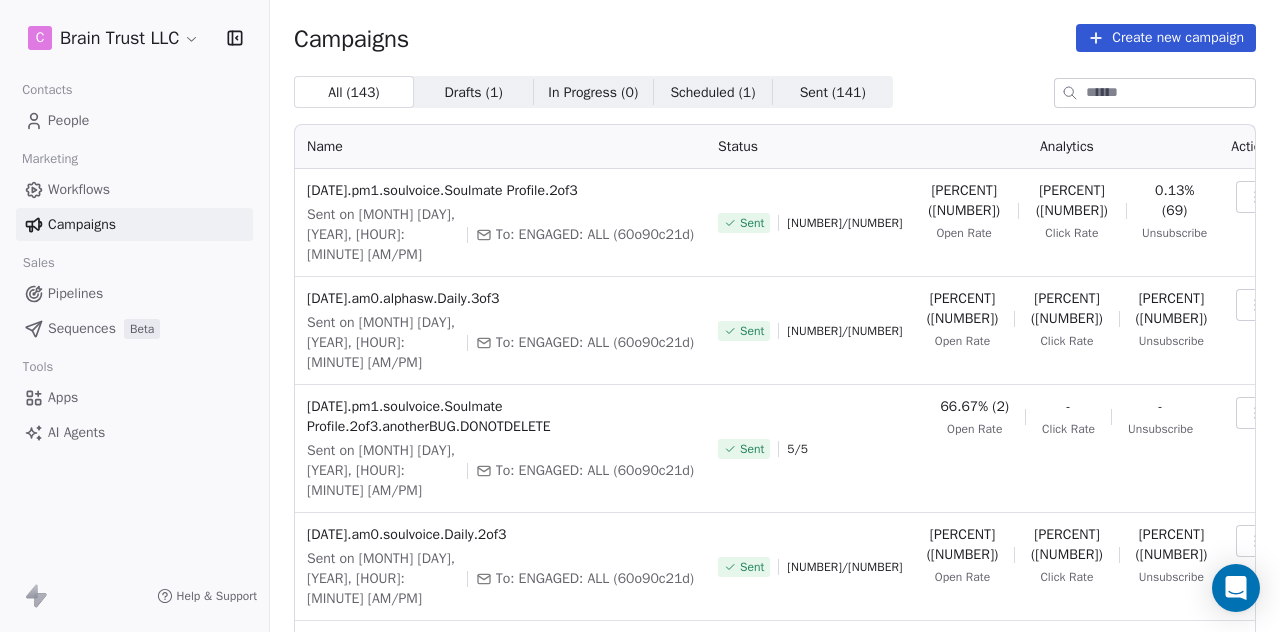 scroll, scrollTop: 0, scrollLeft: 0, axis: both 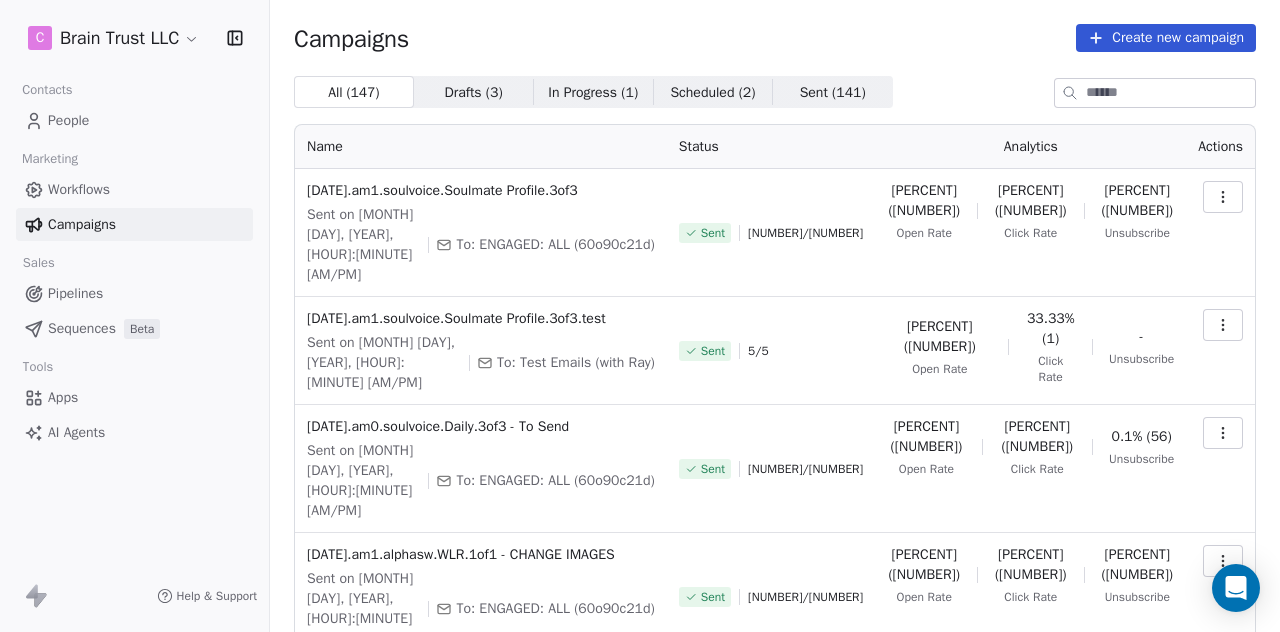 click 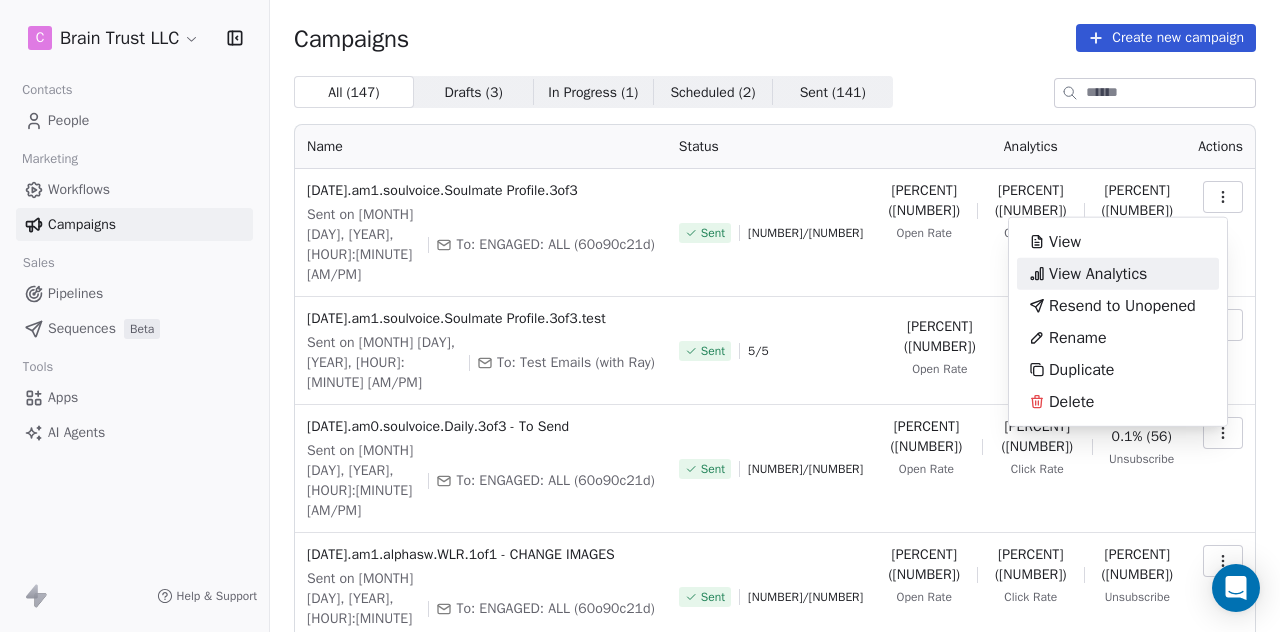 click on "View Analytics" at bounding box center [1098, 274] 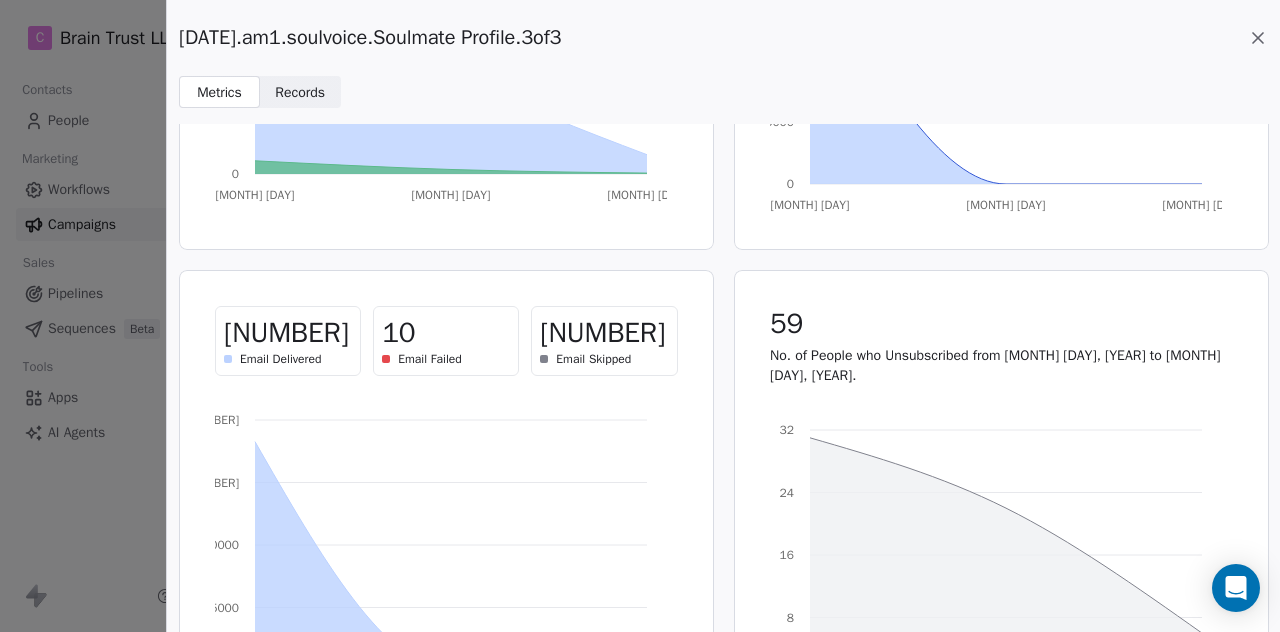 scroll, scrollTop: 364, scrollLeft: 0, axis: vertical 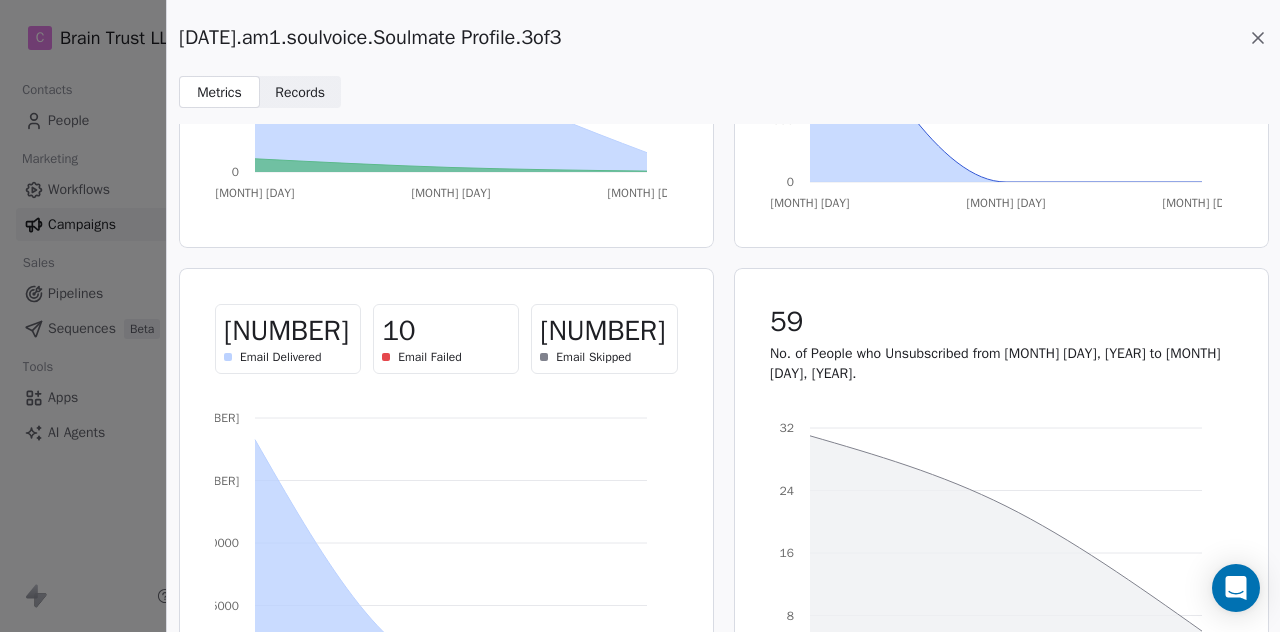 click 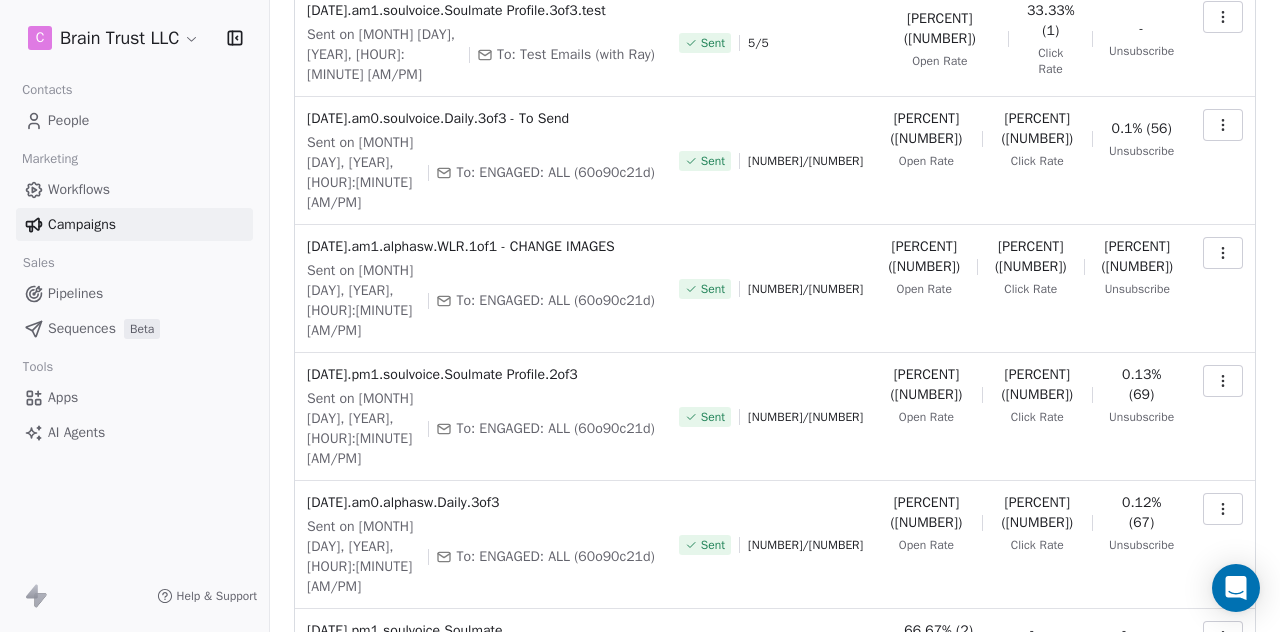 scroll, scrollTop: 311, scrollLeft: 0, axis: vertical 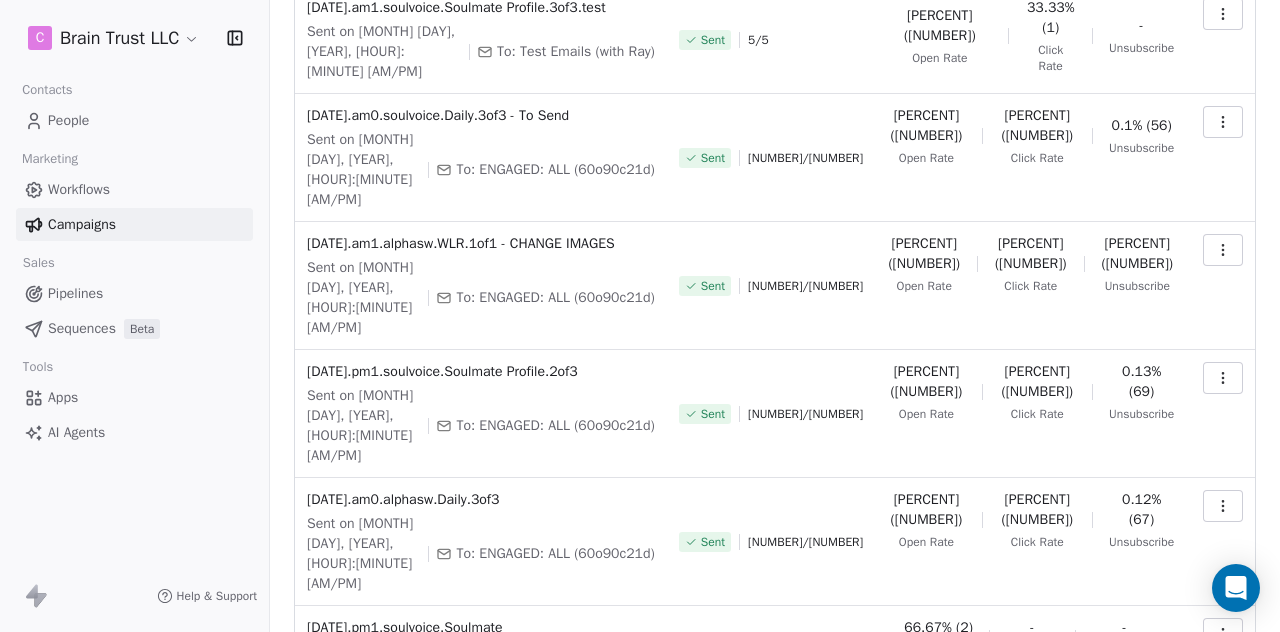 click 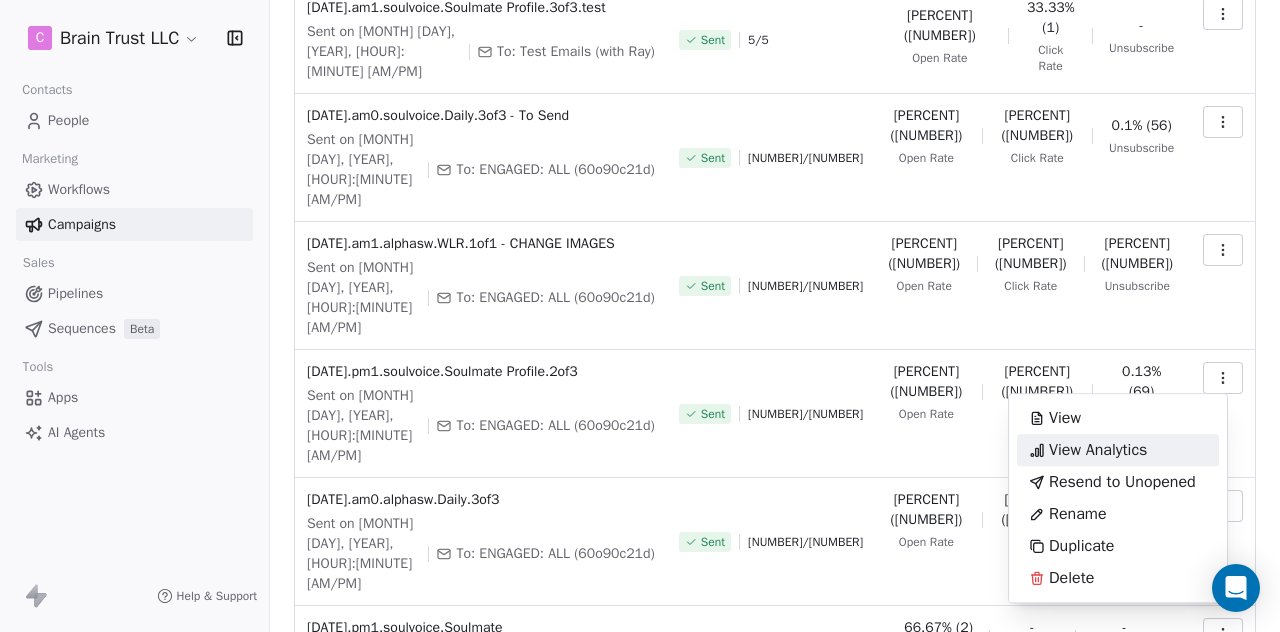 click on "View Analytics" at bounding box center (1098, 450) 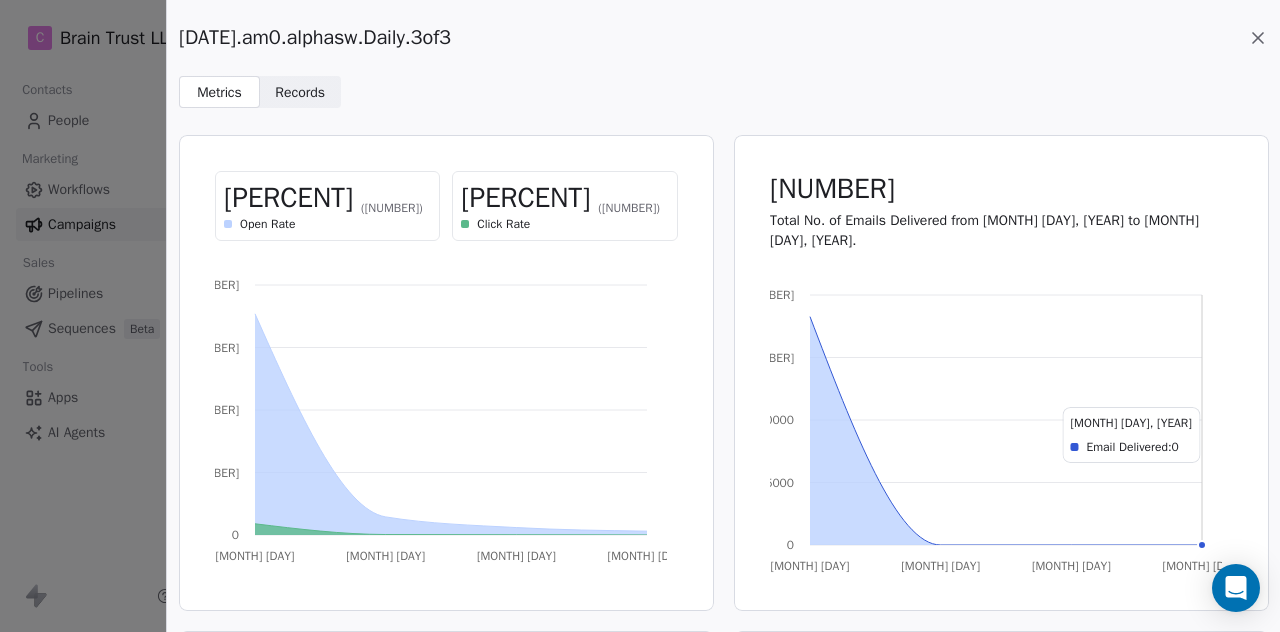 scroll, scrollTop: 0, scrollLeft: 0, axis: both 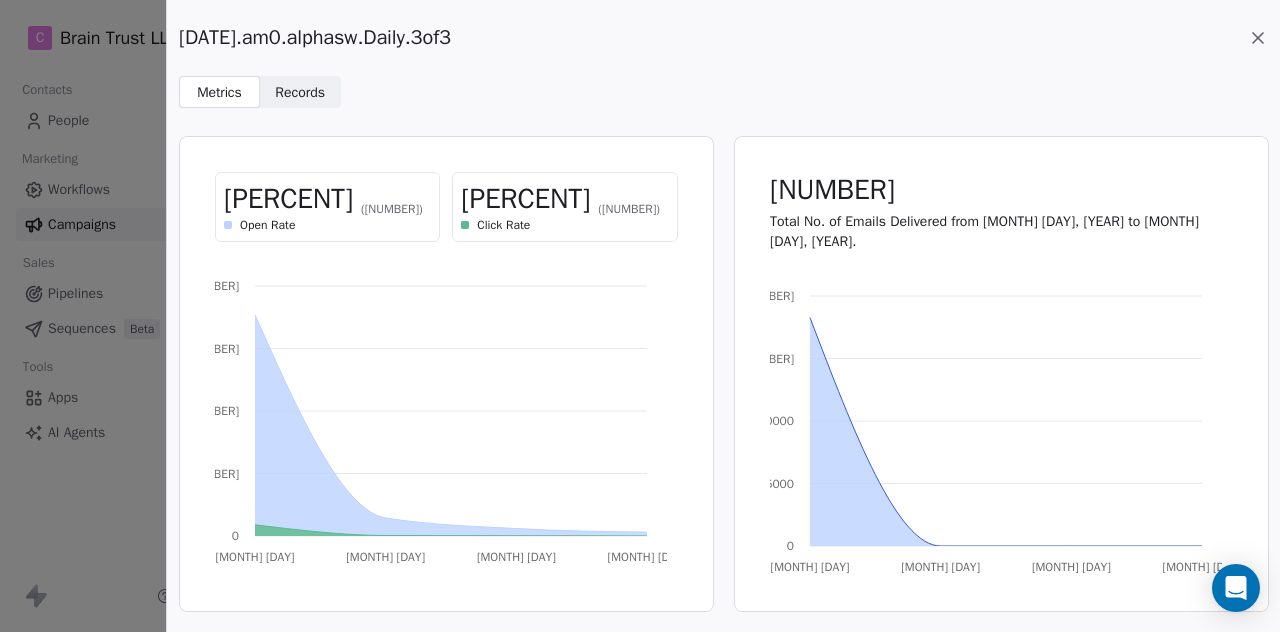 click 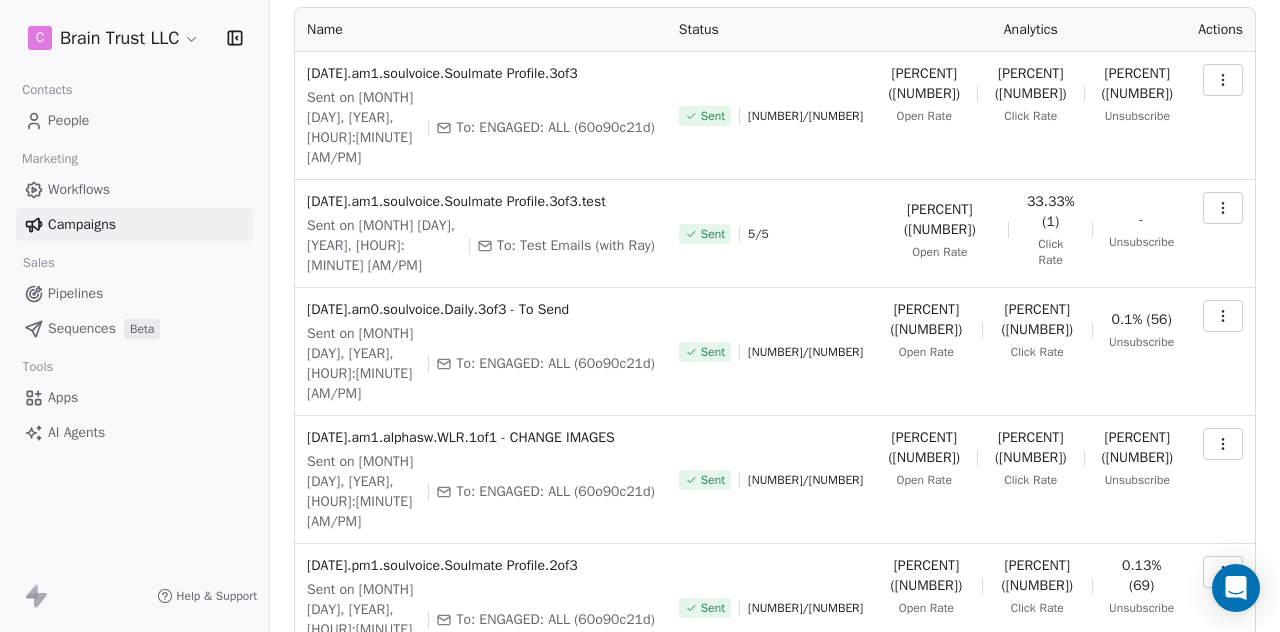 scroll, scrollTop: 116, scrollLeft: 0, axis: vertical 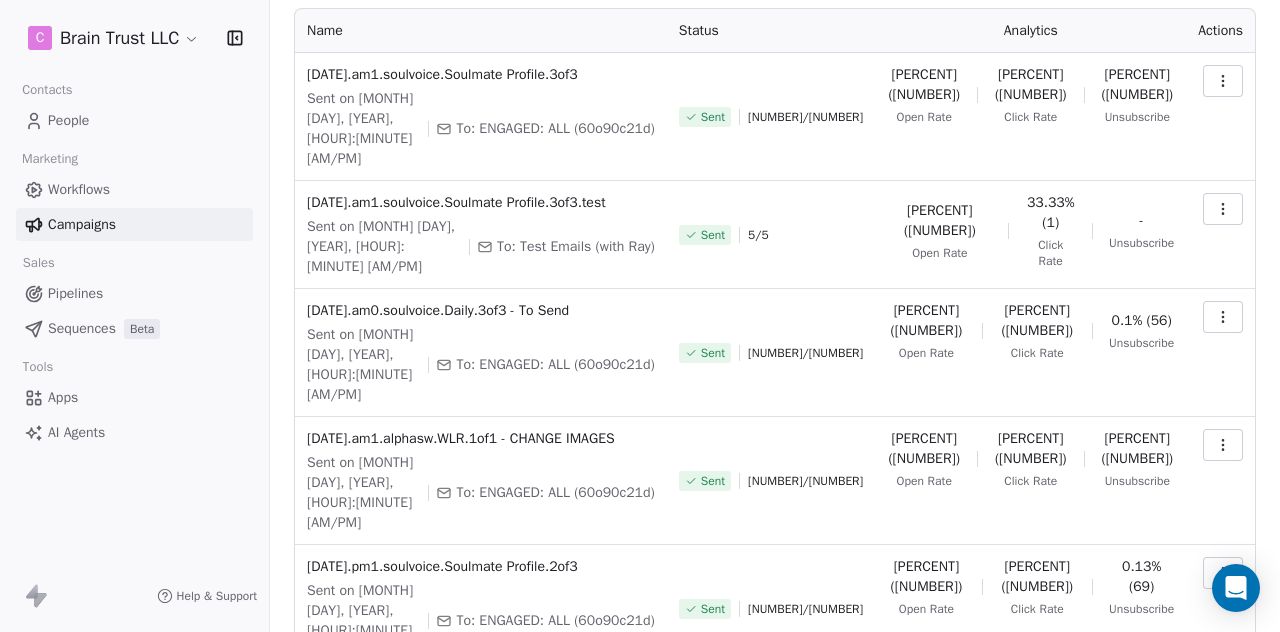 click 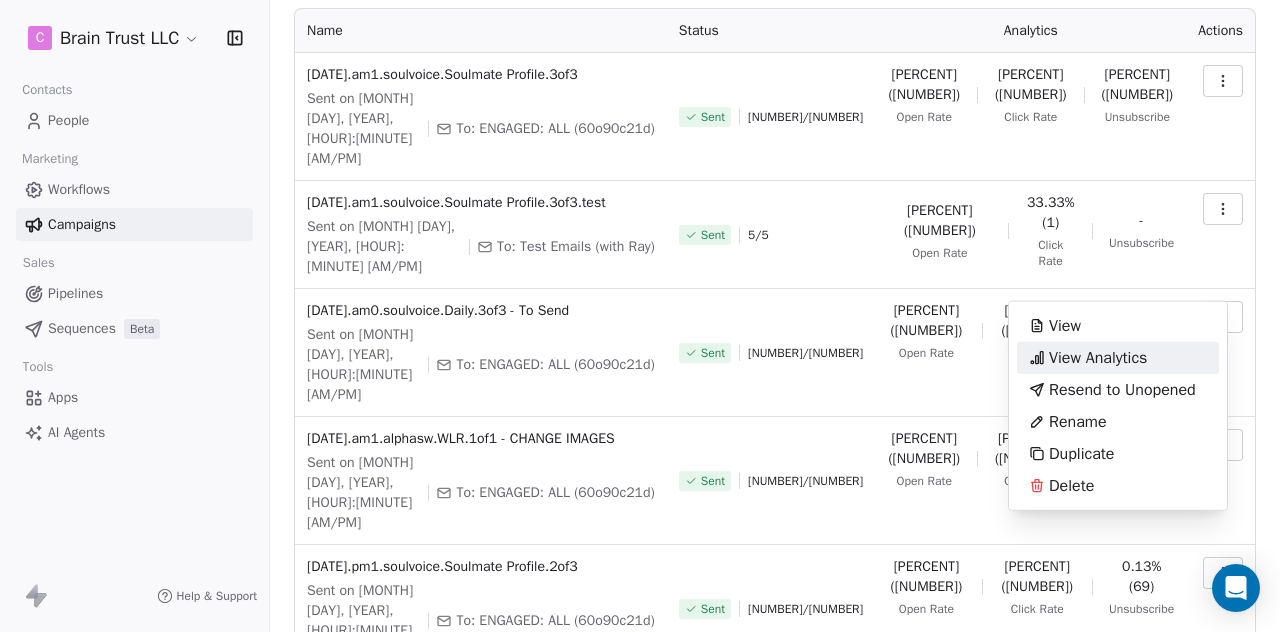click on "View Analytics" at bounding box center (1098, 358) 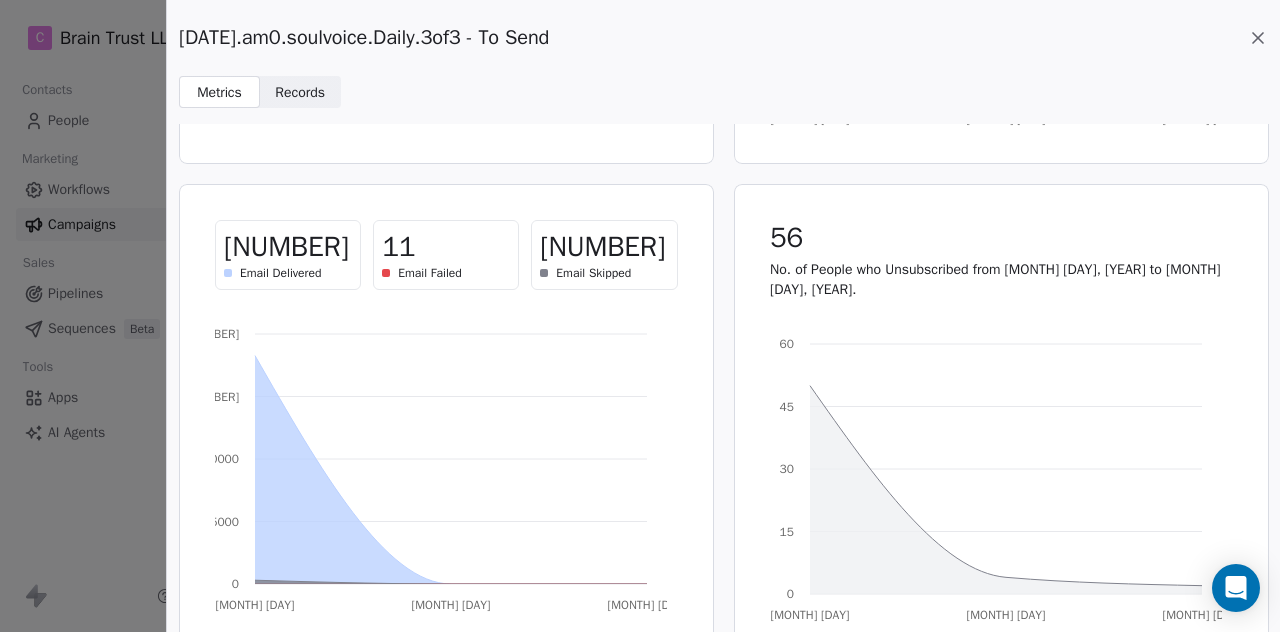 scroll, scrollTop: 466, scrollLeft: 0, axis: vertical 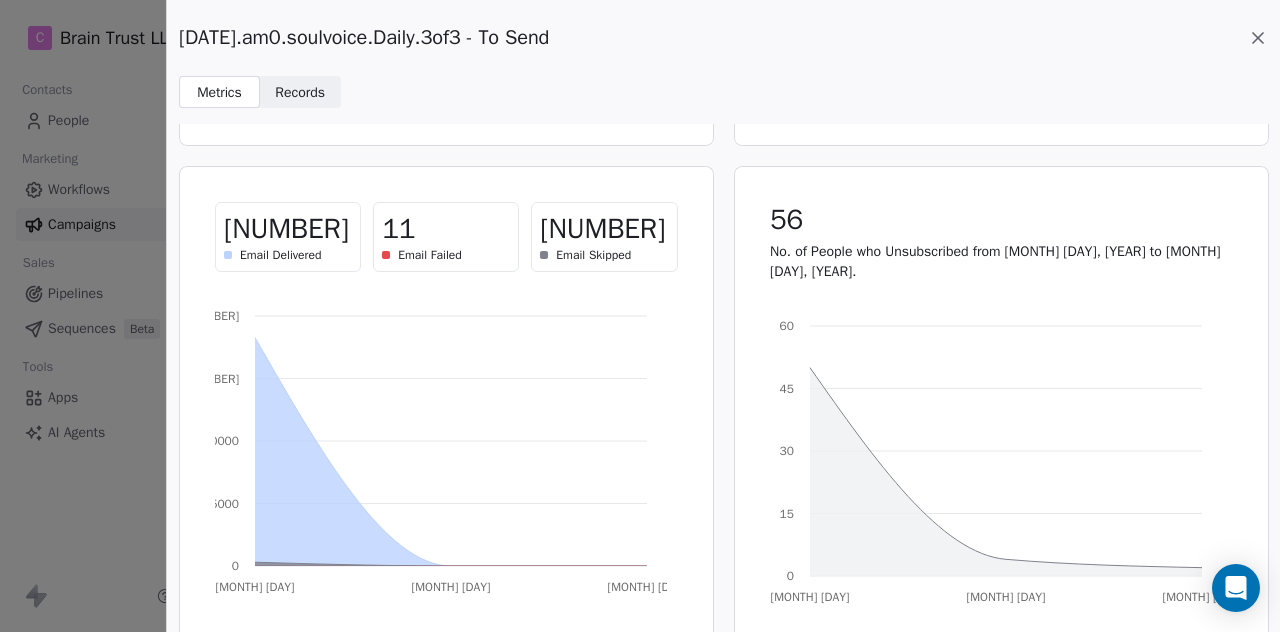 click 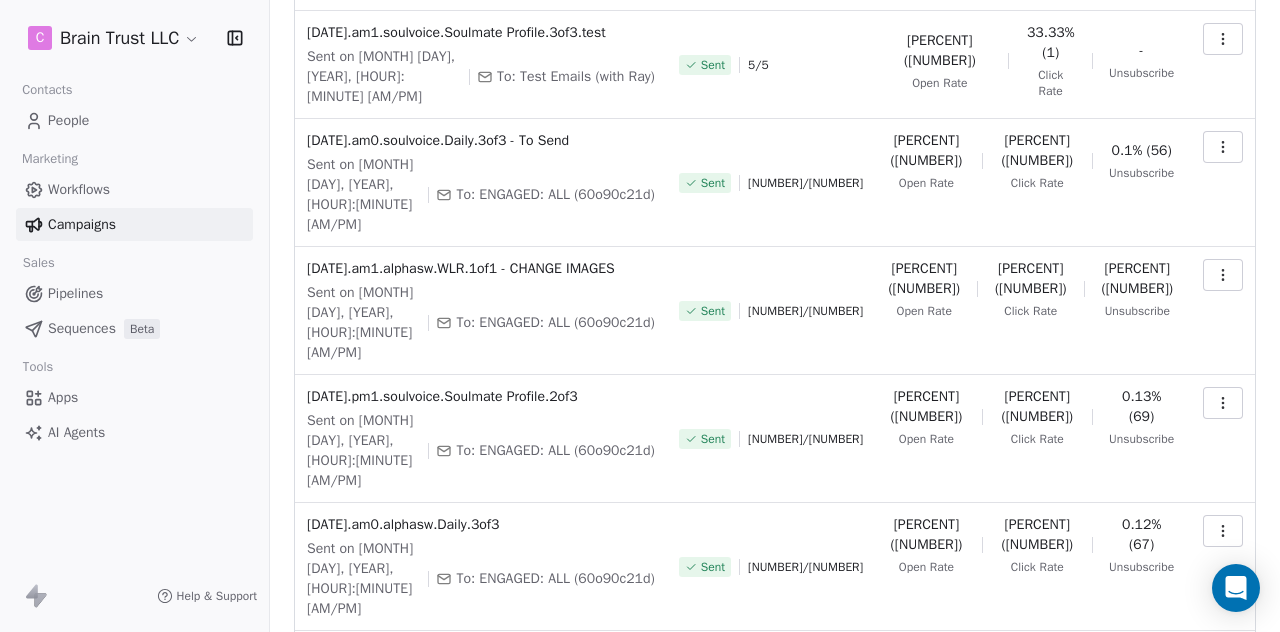 scroll, scrollTop: 287, scrollLeft: 0, axis: vertical 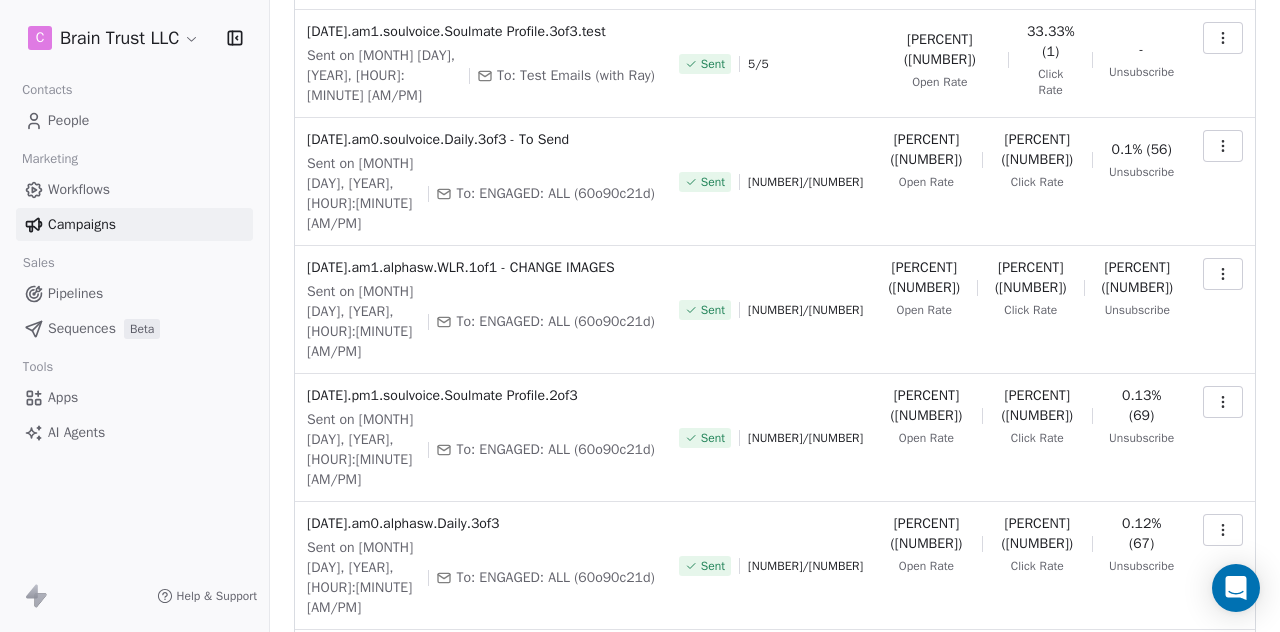 click 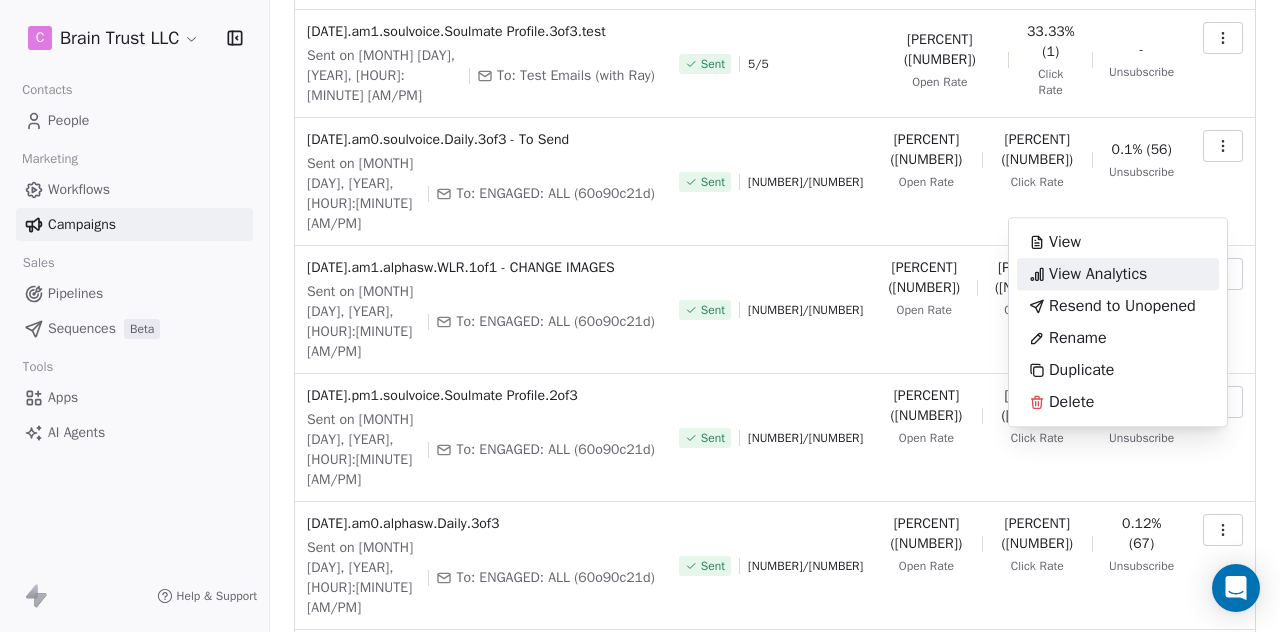 click on "View Analytics" at bounding box center (1098, 274) 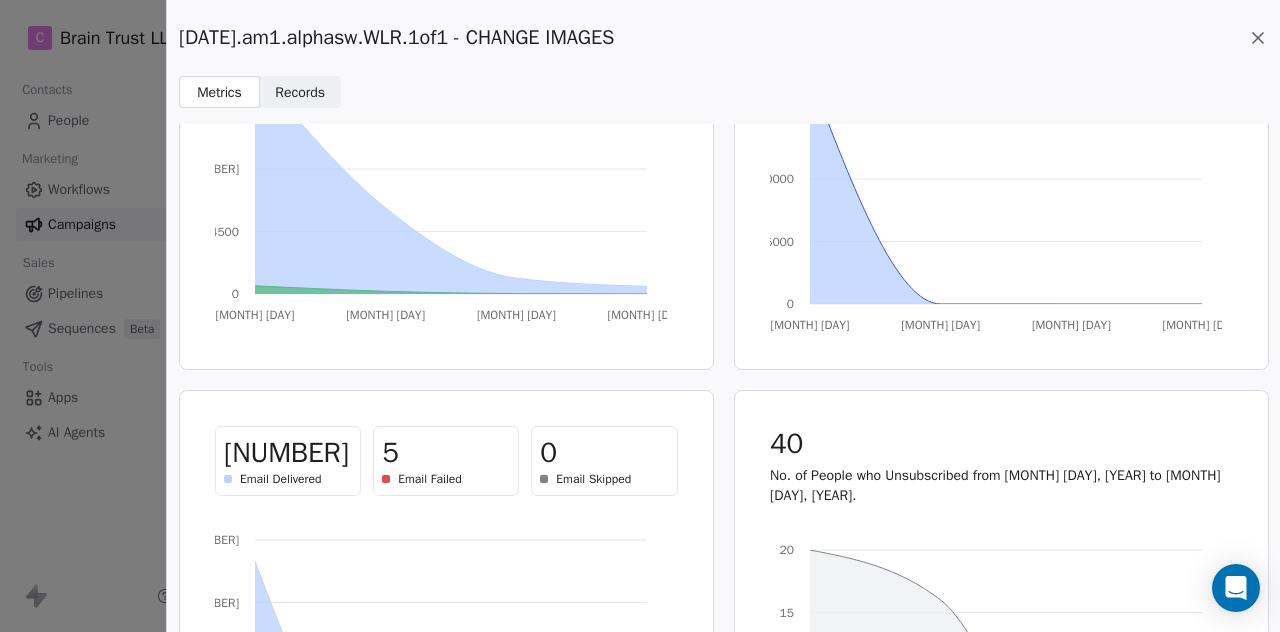 scroll, scrollTop: 272, scrollLeft: 0, axis: vertical 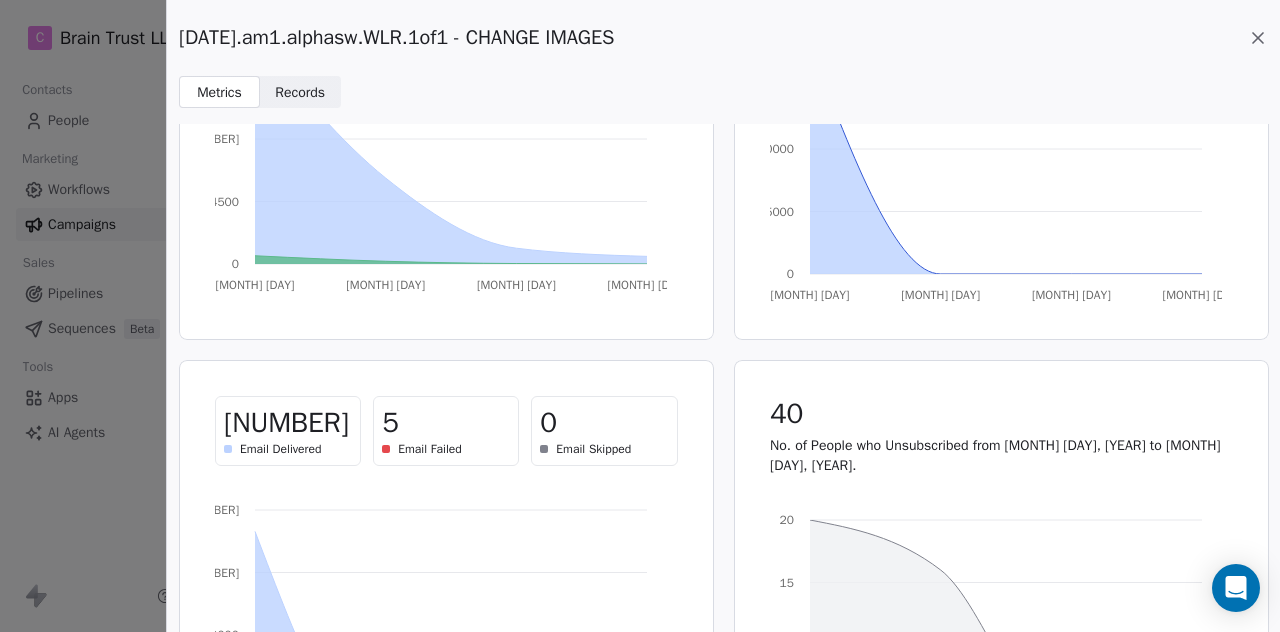 click 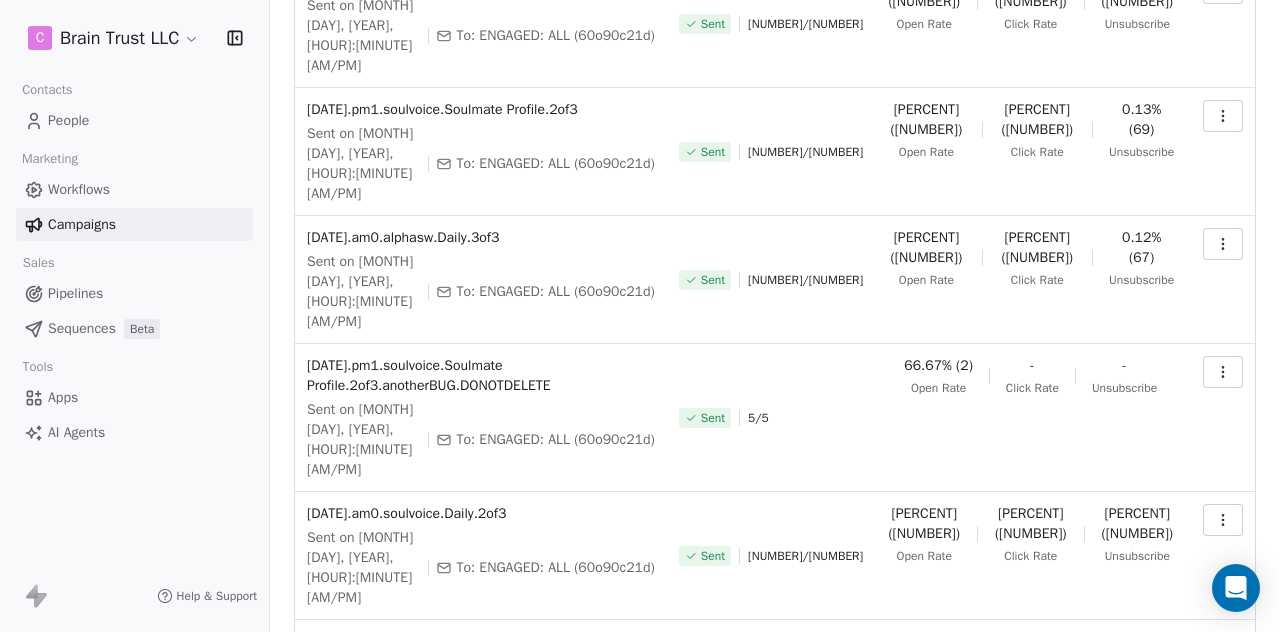 scroll, scrollTop: 581, scrollLeft: 0, axis: vertical 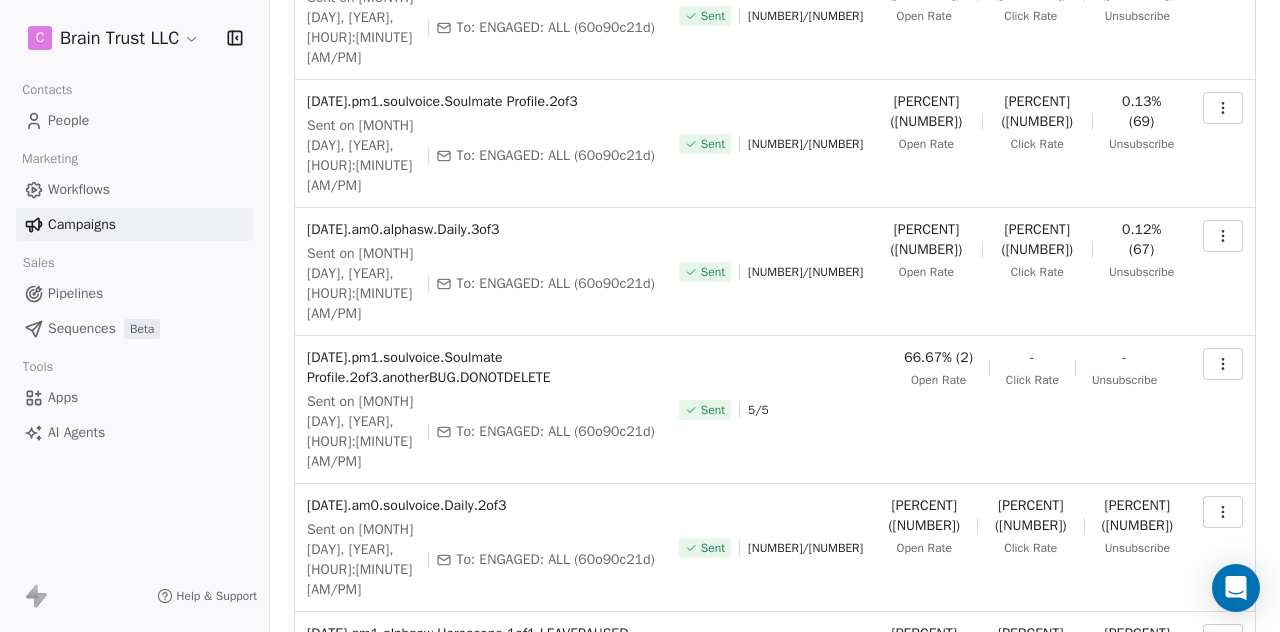 click on "Previous" at bounding box center [1068, 955] 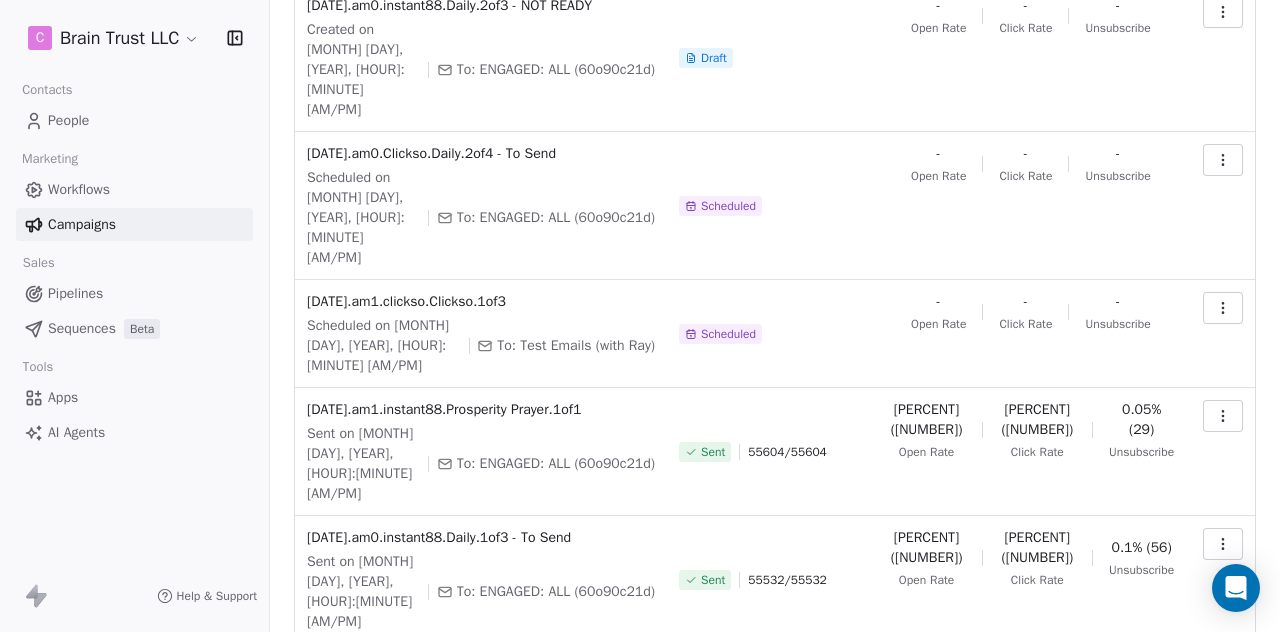 scroll, scrollTop: 493, scrollLeft: 0, axis: vertical 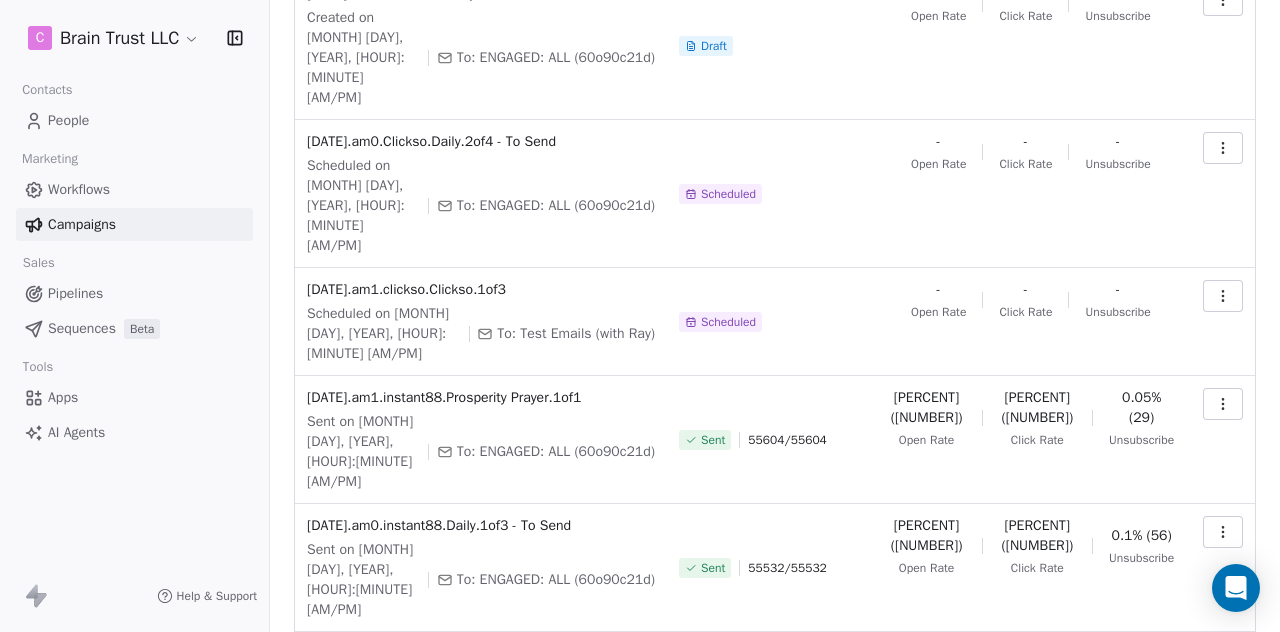 click 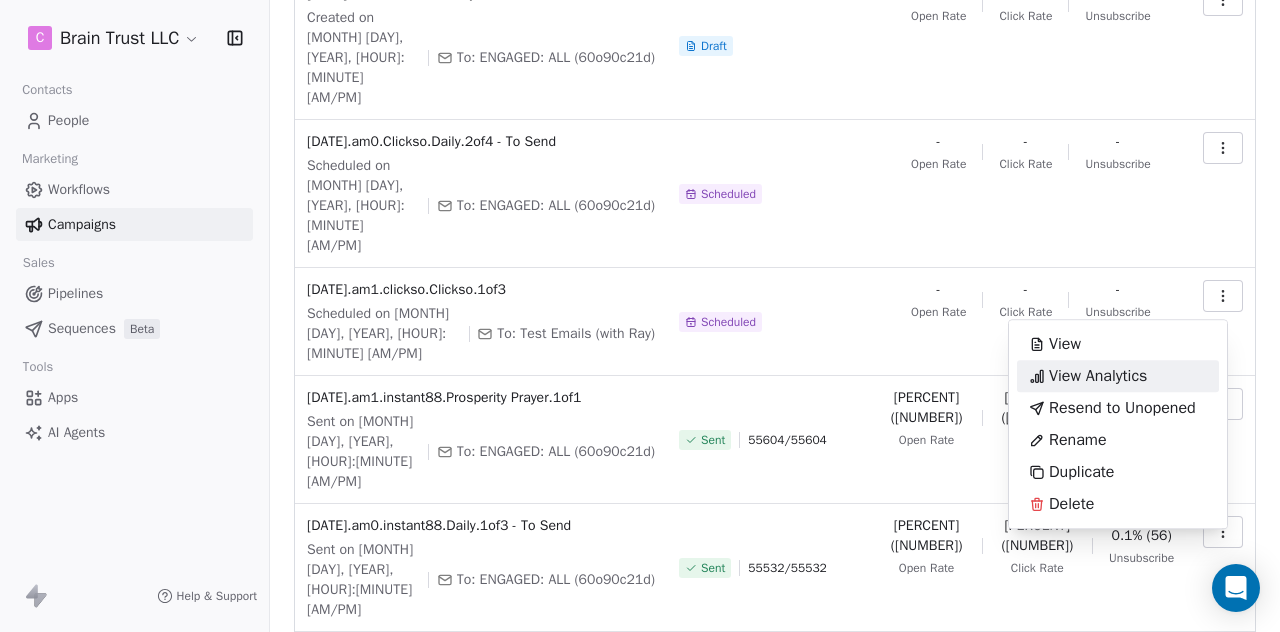 click on "View Analytics" at bounding box center [1098, 376] 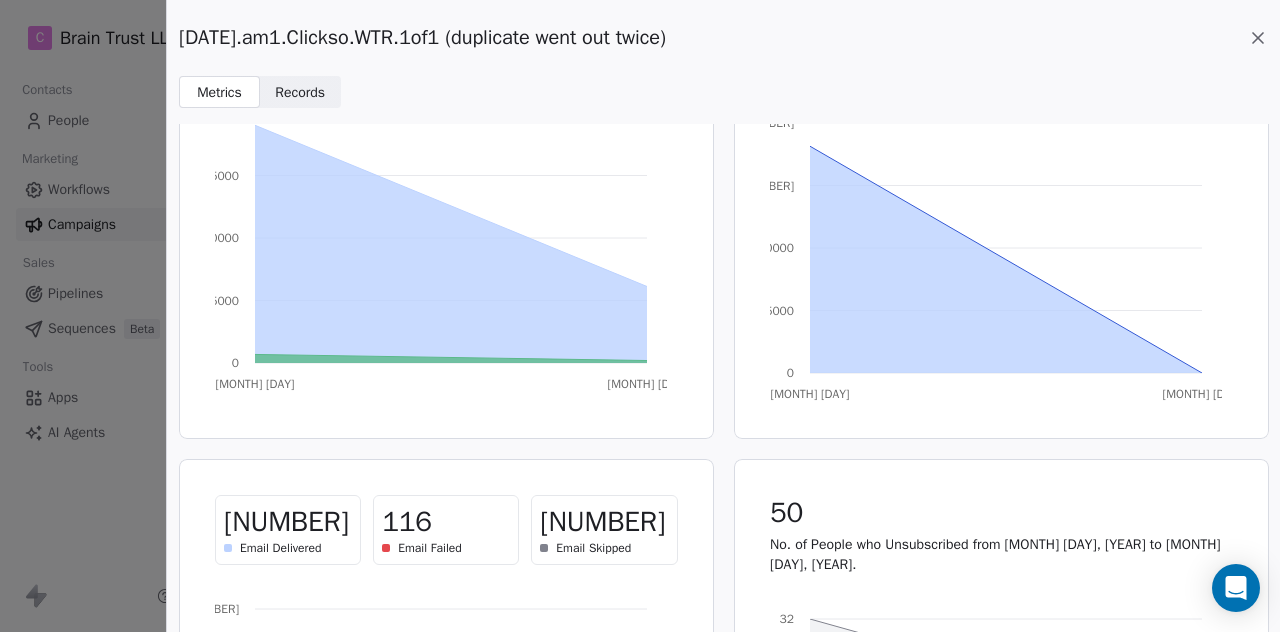 scroll, scrollTop: 186, scrollLeft: 0, axis: vertical 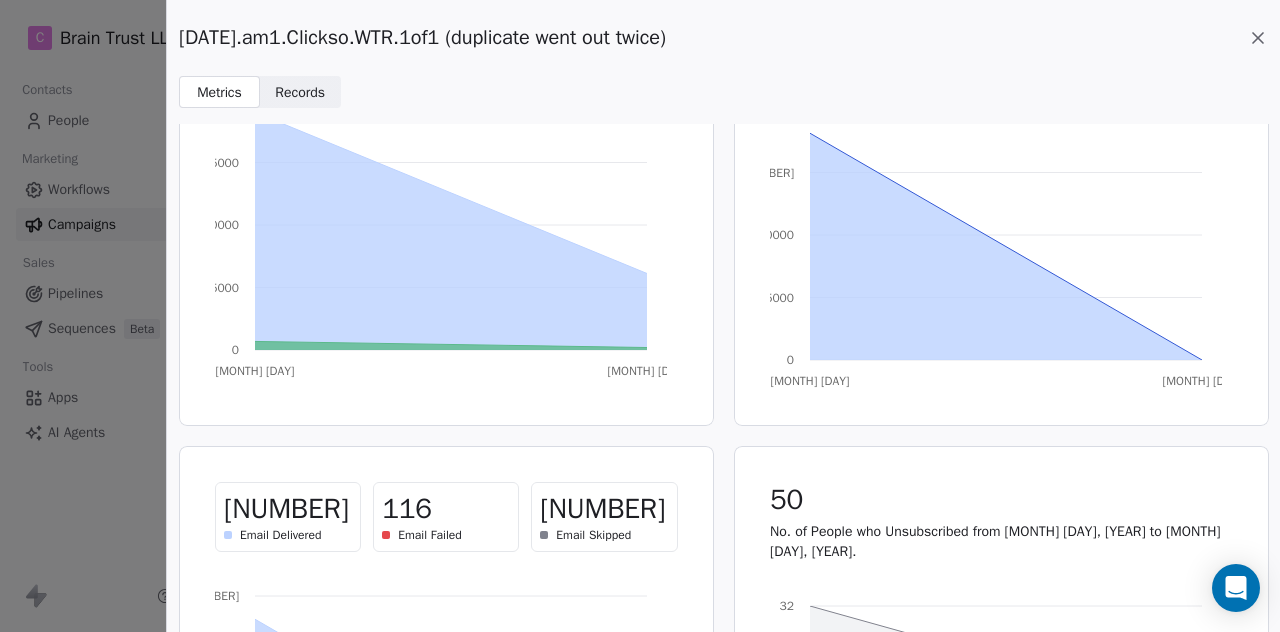 click 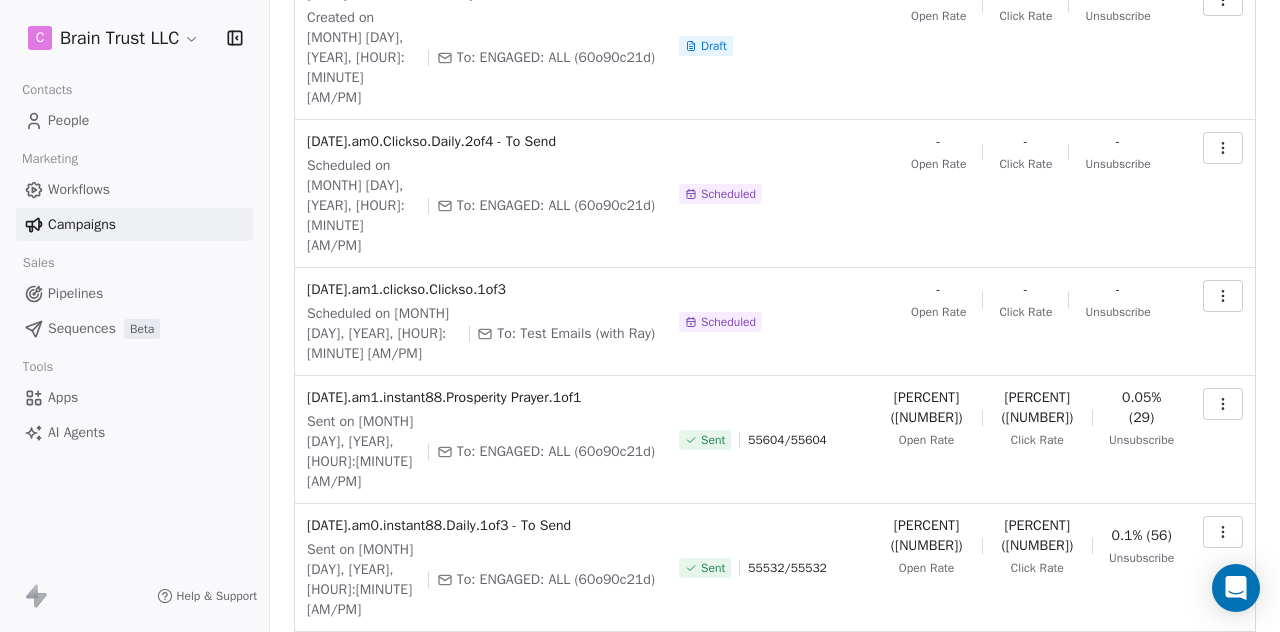 click 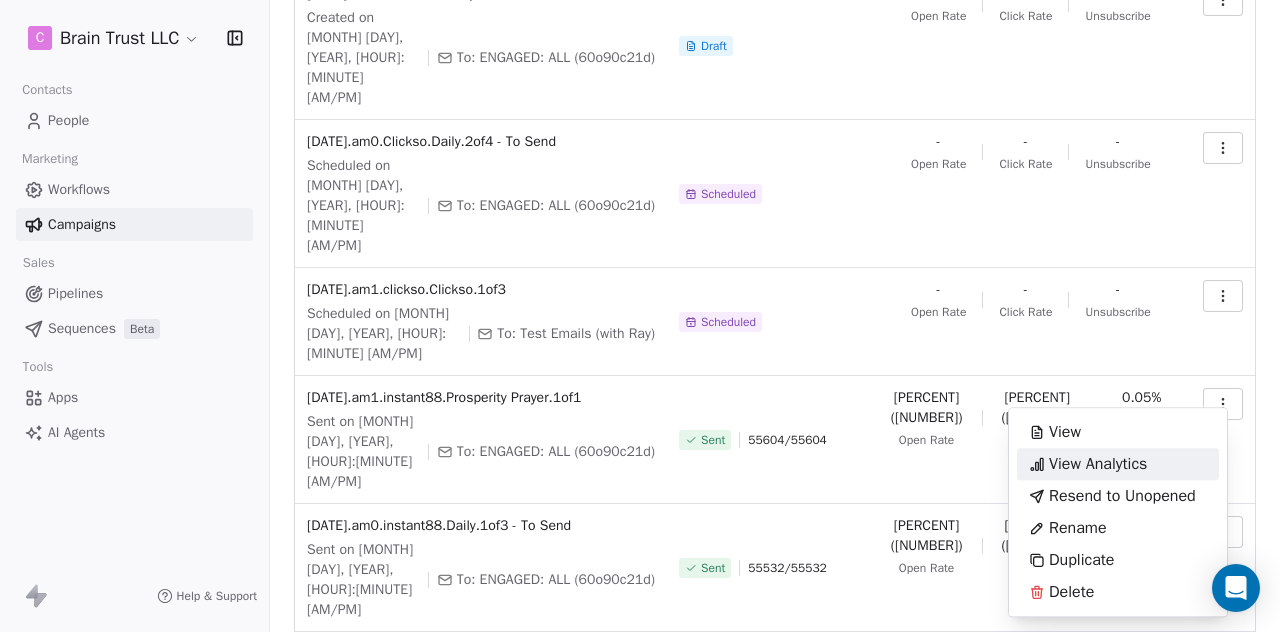 click on "View Analytics" at bounding box center (1098, 464) 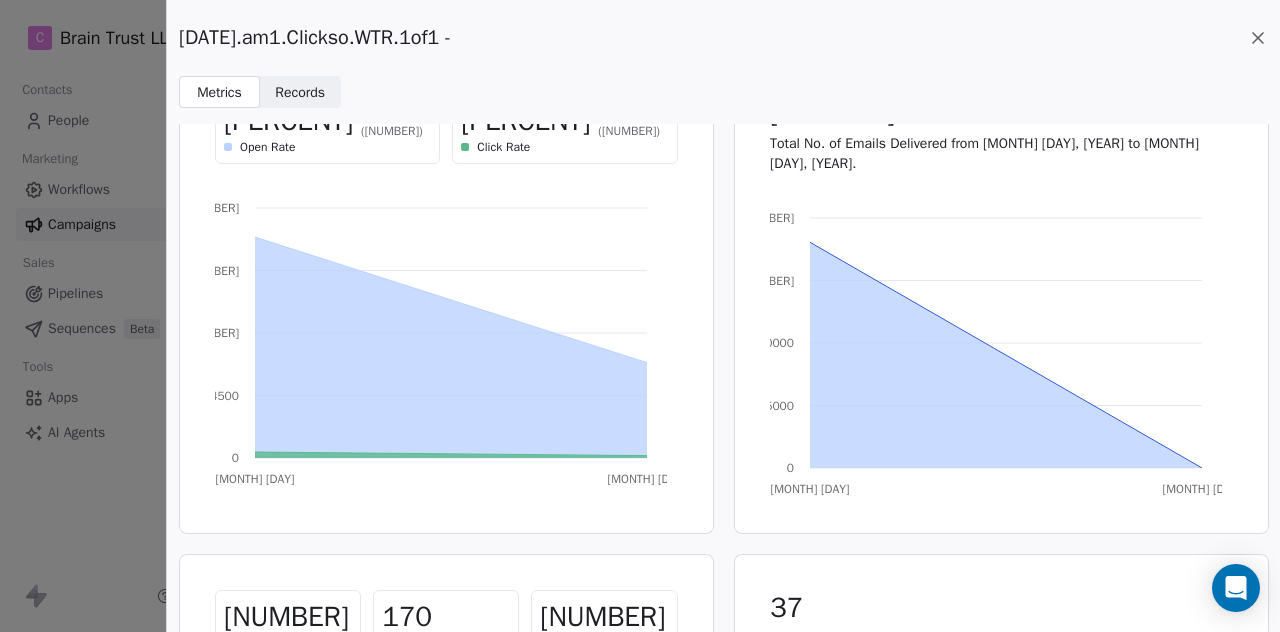 scroll, scrollTop: 0, scrollLeft: 0, axis: both 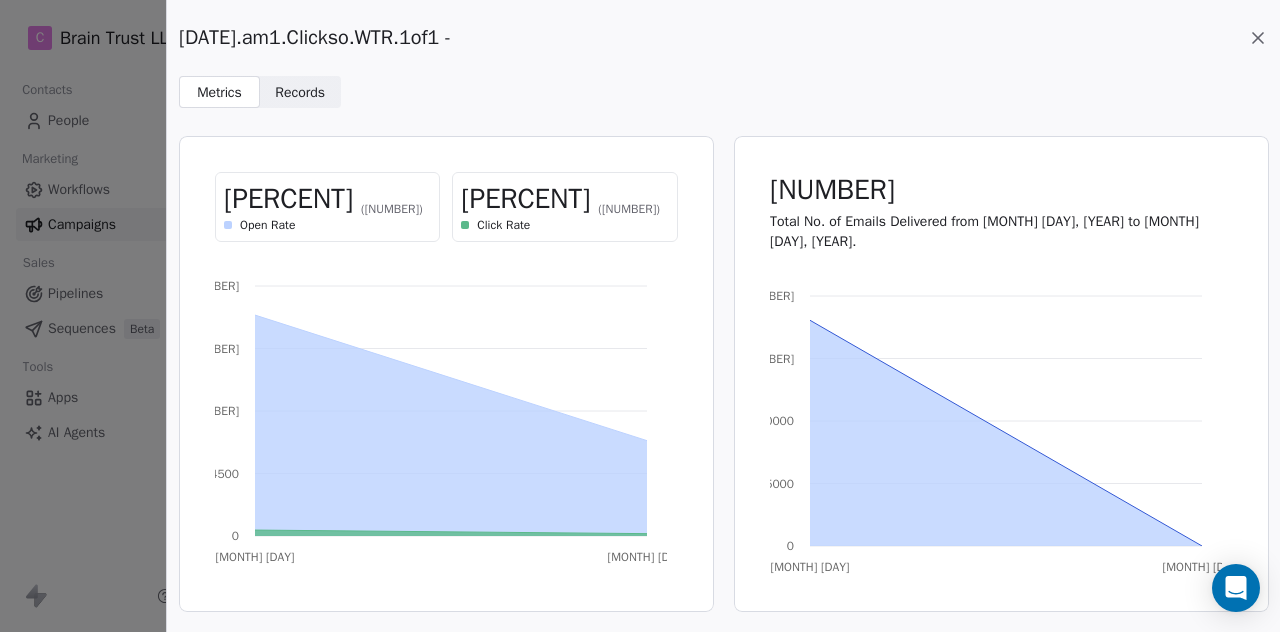 click 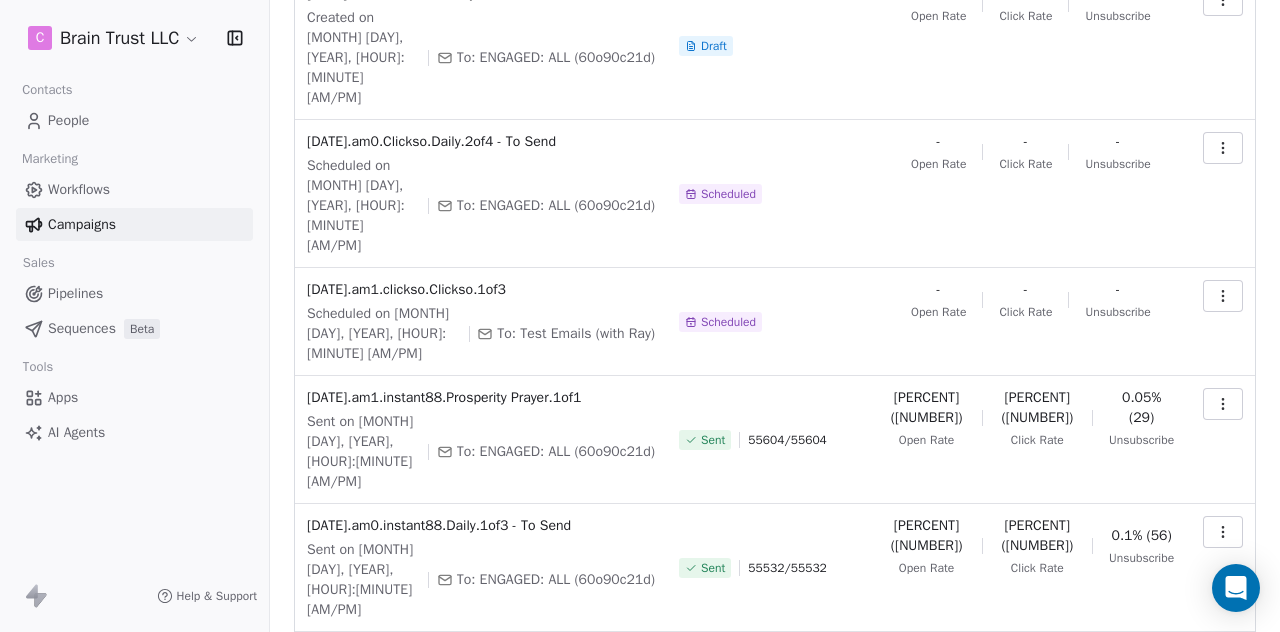 drag, startPoint x: 632, startPoint y: 497, endPoint x: 354, endPoint y: 476, distance: 278.79202 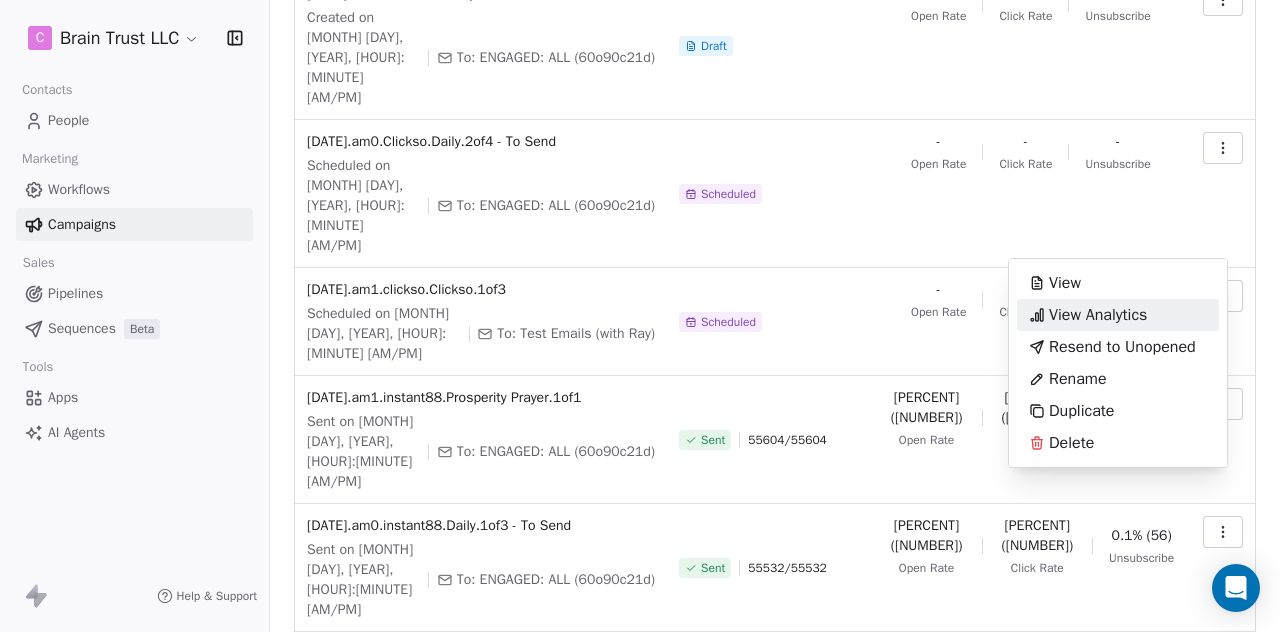 click on "View Analytics" at bounding box center (1098, 315) 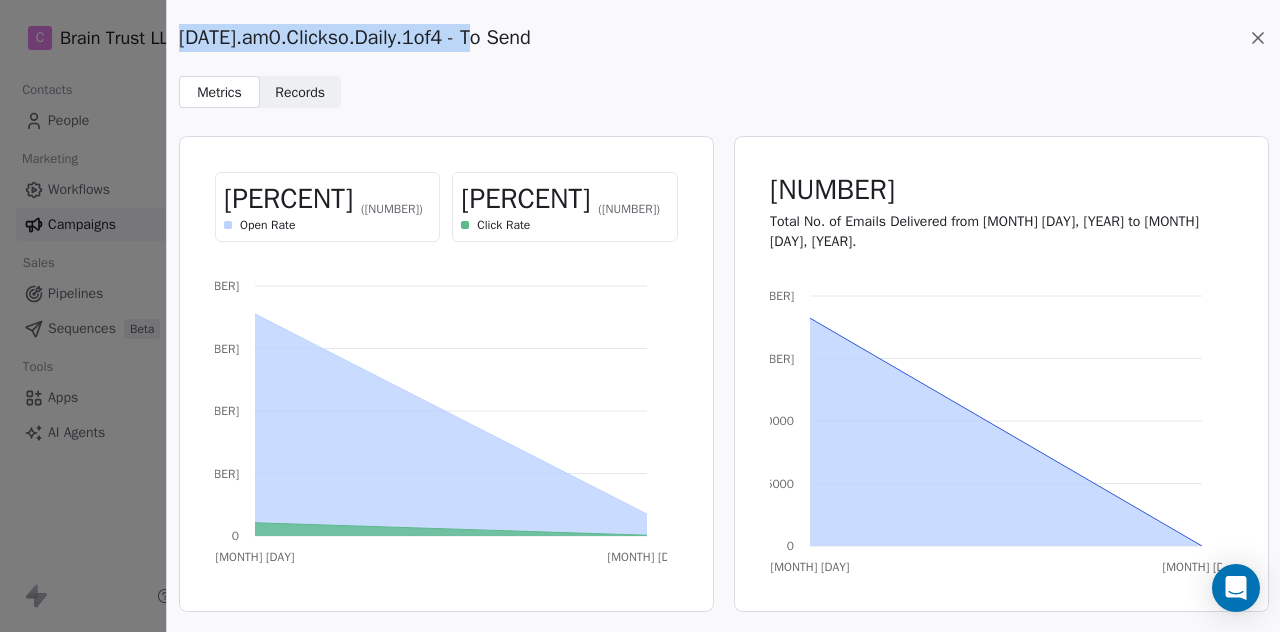 drag, startPoint x: 488, startPoint y: 37, endPoint x: 107, endPoint y: 48, distance: 381.15875 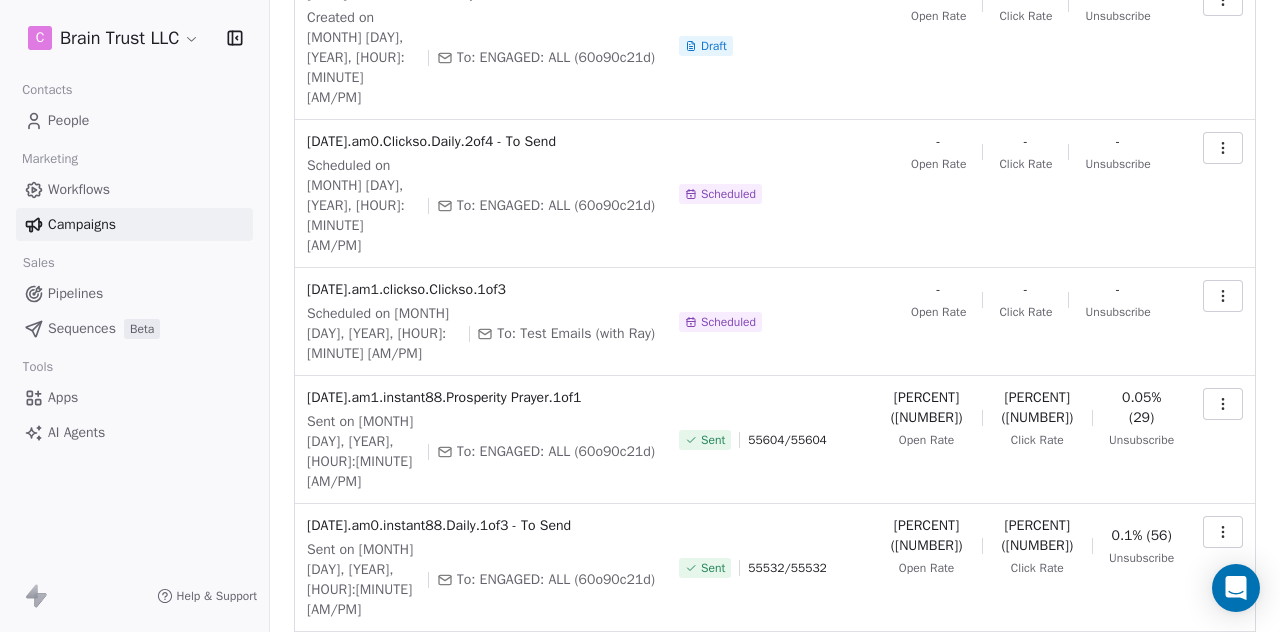 copy on "[DATE].am0.Clickso.Daily.1of4" 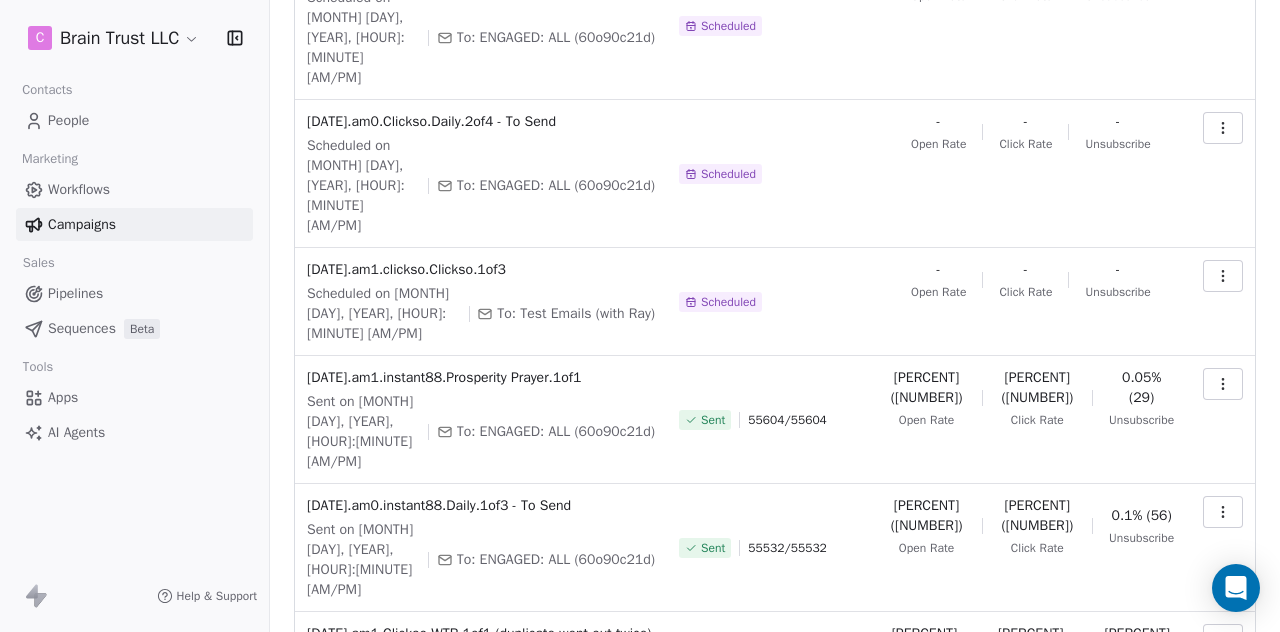 scroll, scrollTop: 513, scrollLeft: 0, axis: vertical 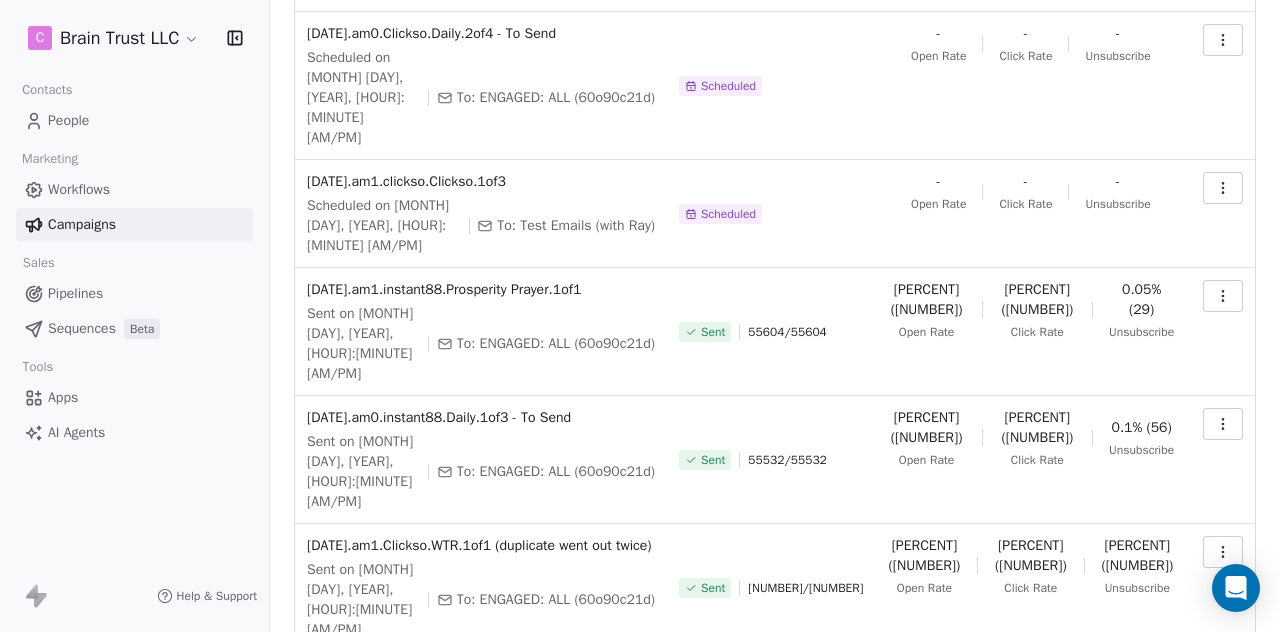 click at bounding box center [1223, 808] 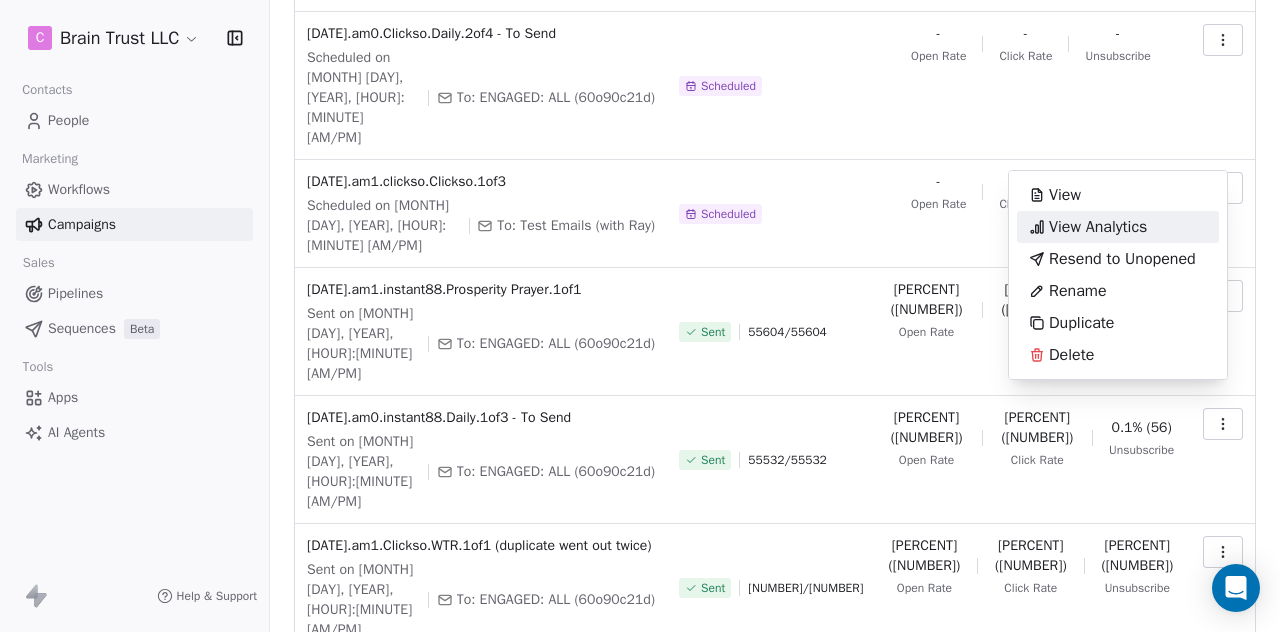 click on "View Analytics" at bounding box center (1098, 227) 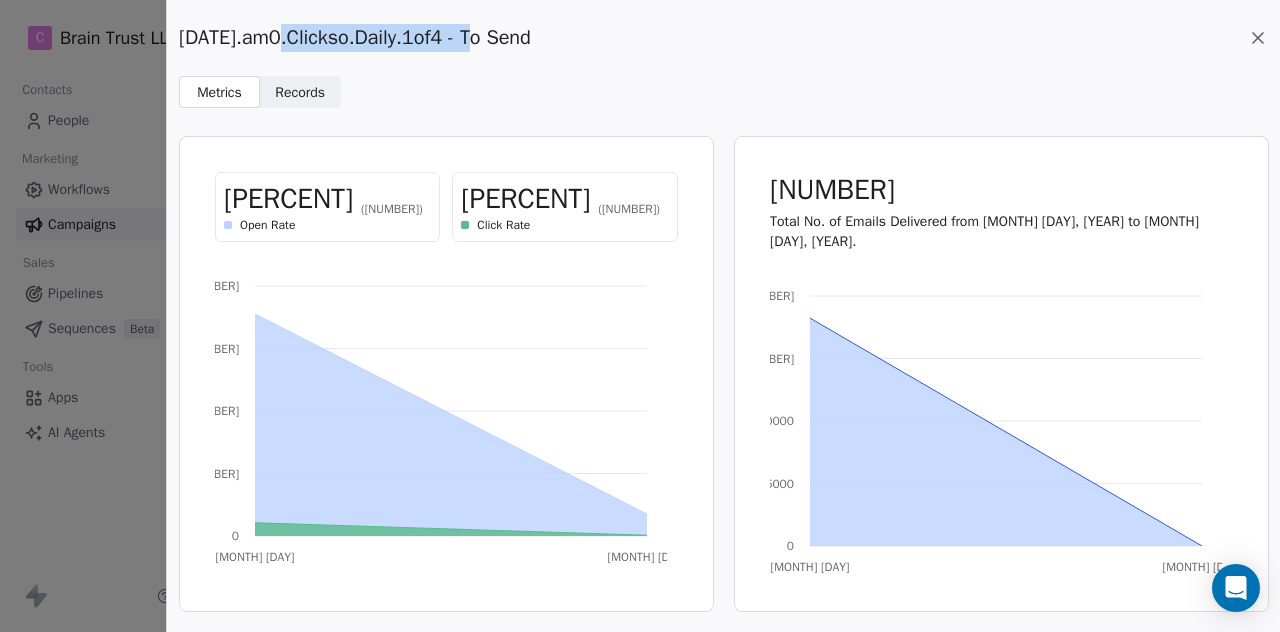 drag, startPoint x: 278, startPoint y: 39, endPoint x: 482, endPoint y: 37, distance: 204.0098 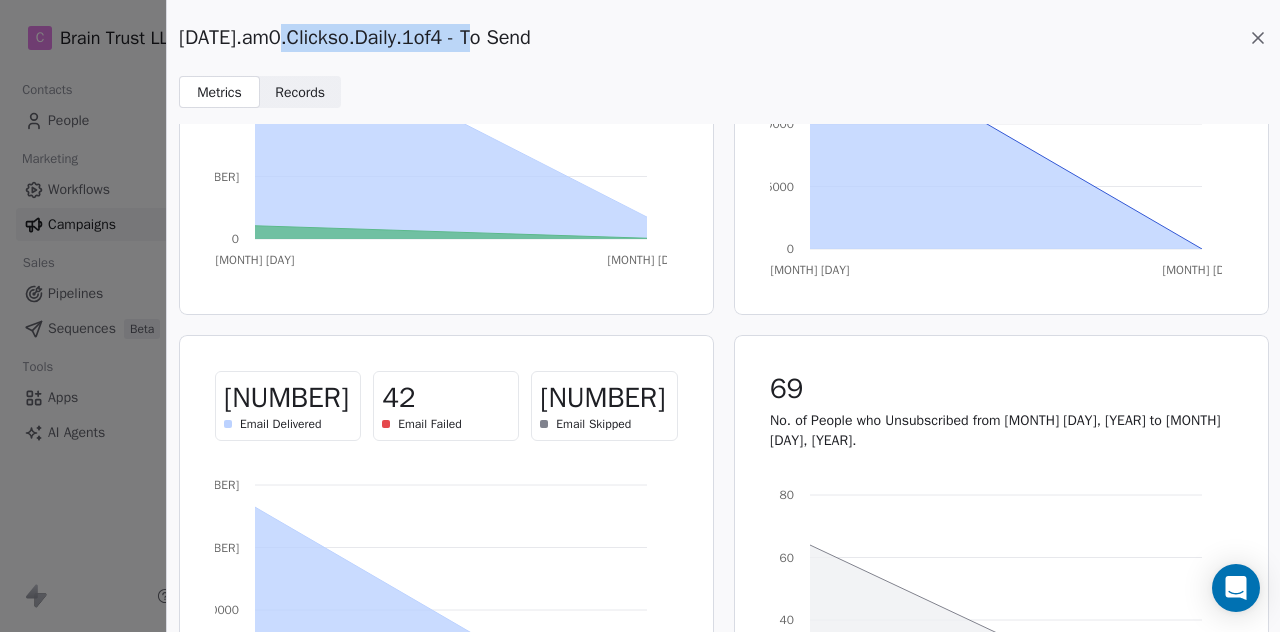 scroll, scrollTop: 305, scrollLeft: 0, axis: vertical 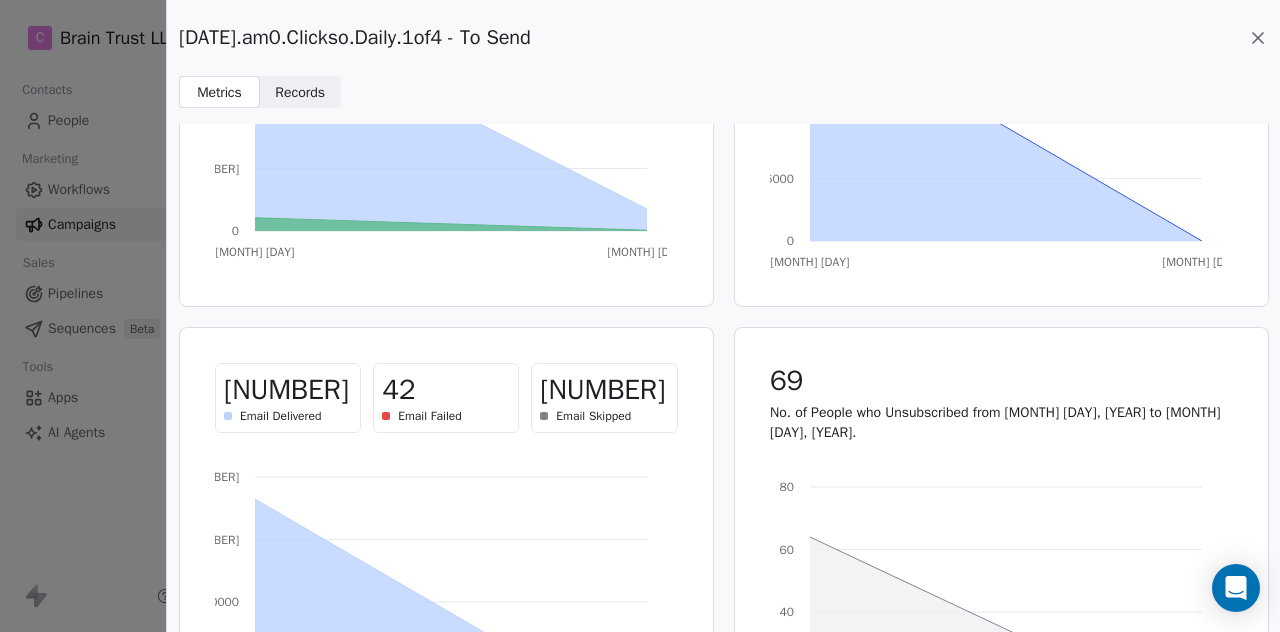 click 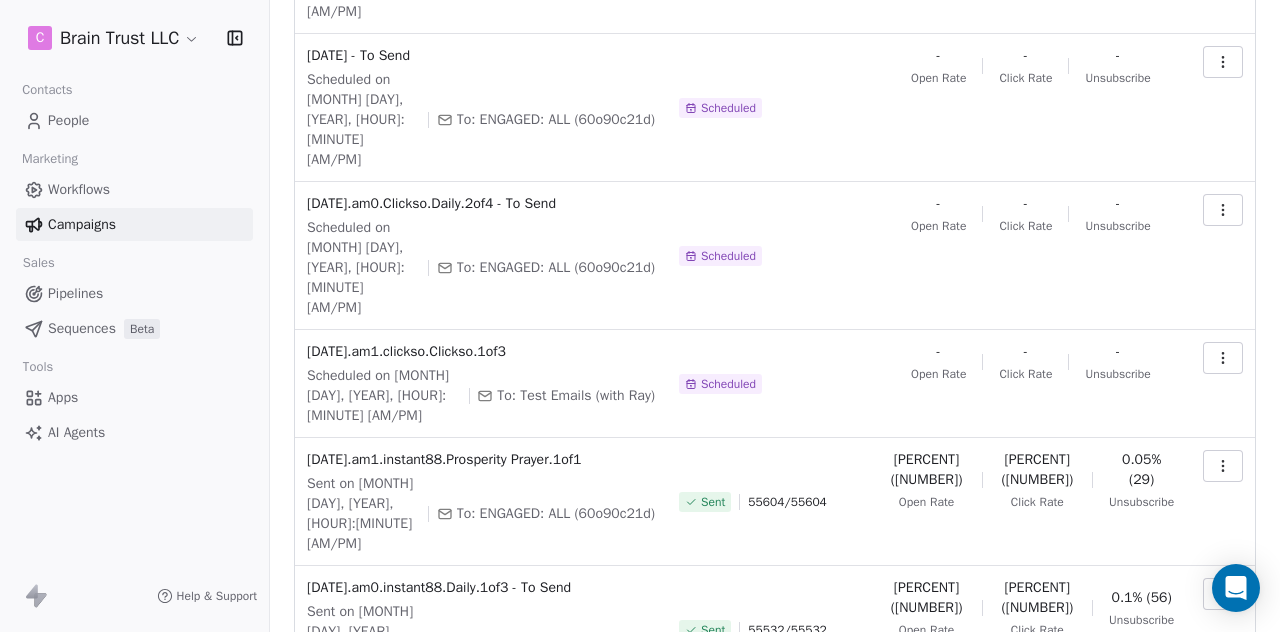 scroll, scrollTop: 342, scrollLeft: 0, axis: vertical 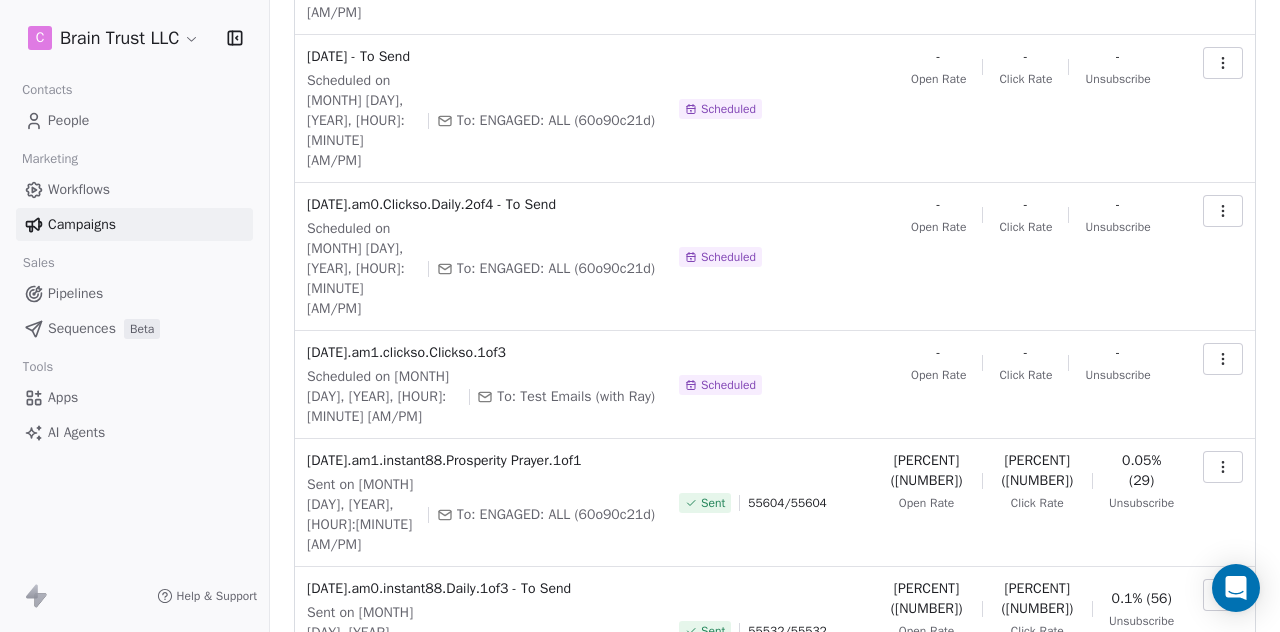 click at bounding box center [1223, 595] 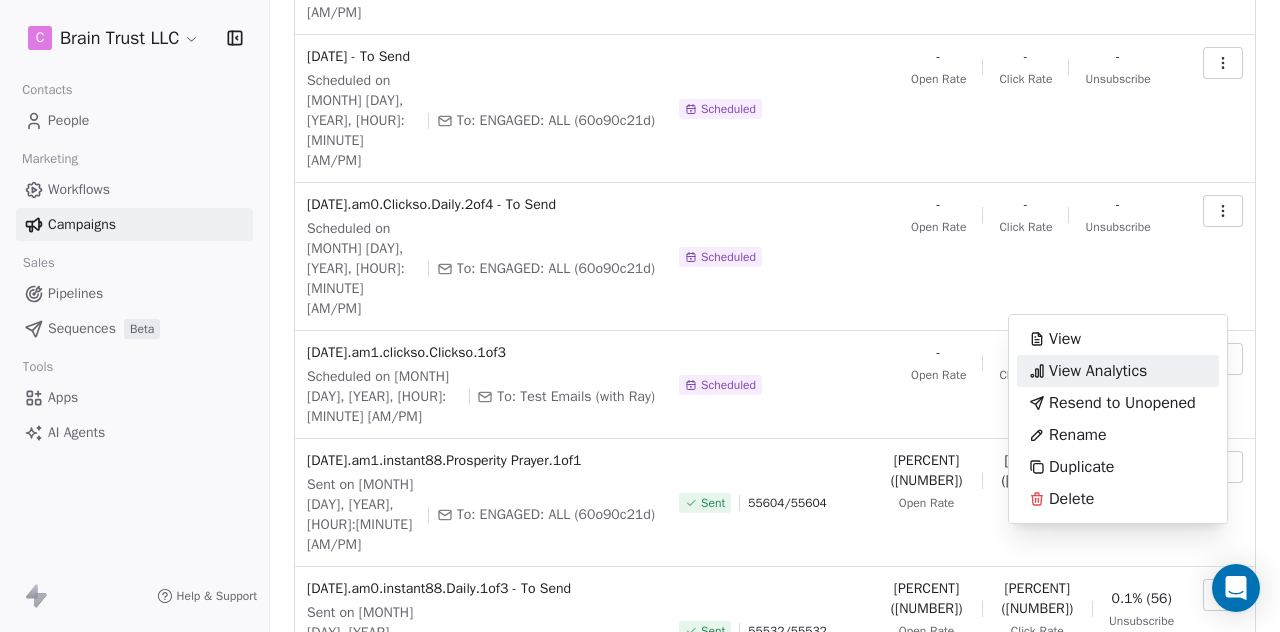click on "View Analytics" at bounding box center [1098, 371] 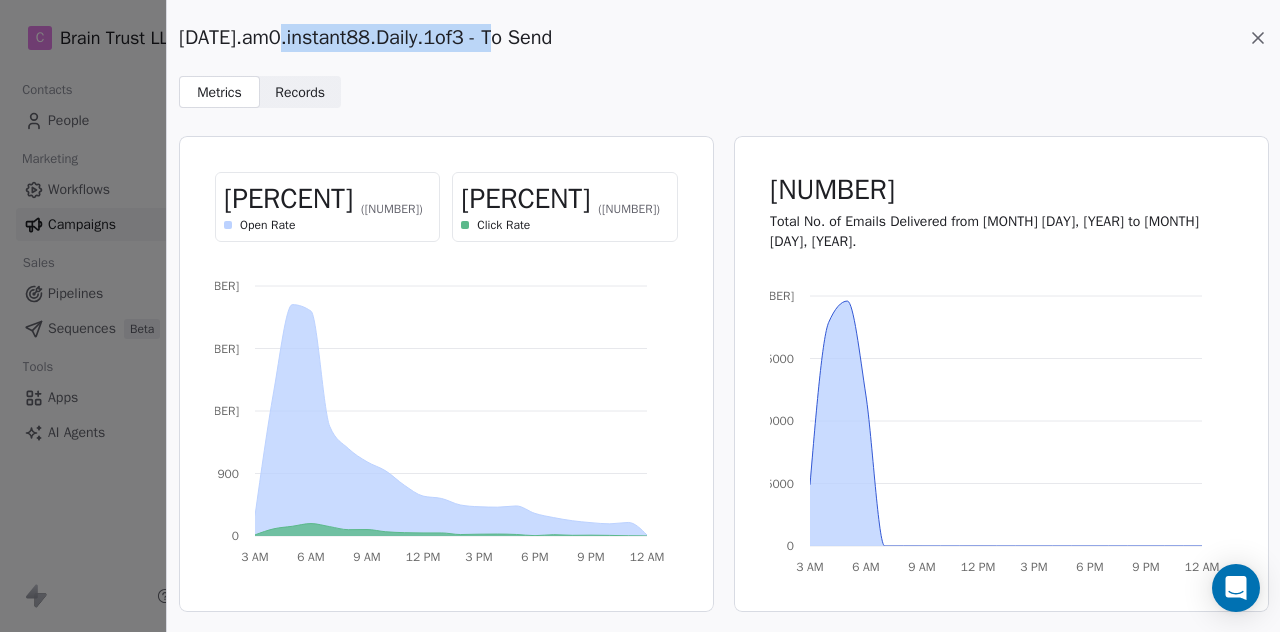 drag, startPoint x: 273, startPoint y: 41, endPoint x: 500, endPoint y: 46, distance: 227.05505 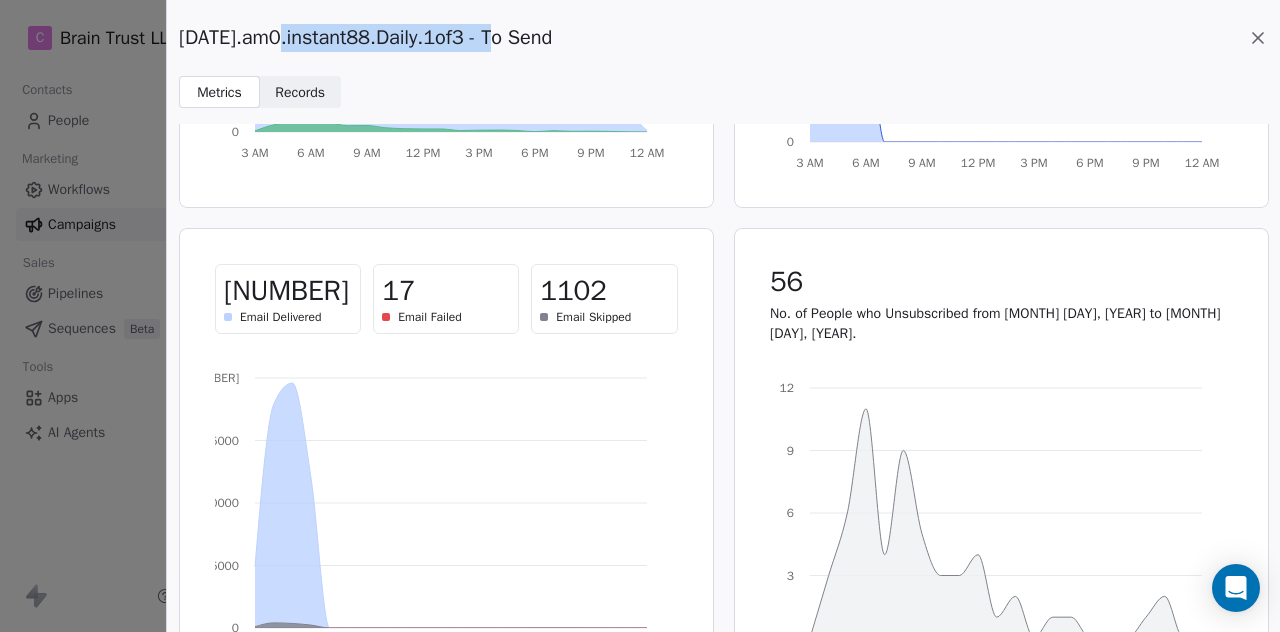 scroll, scrollTop: 406, scrollLeft: 0, axis: vertical 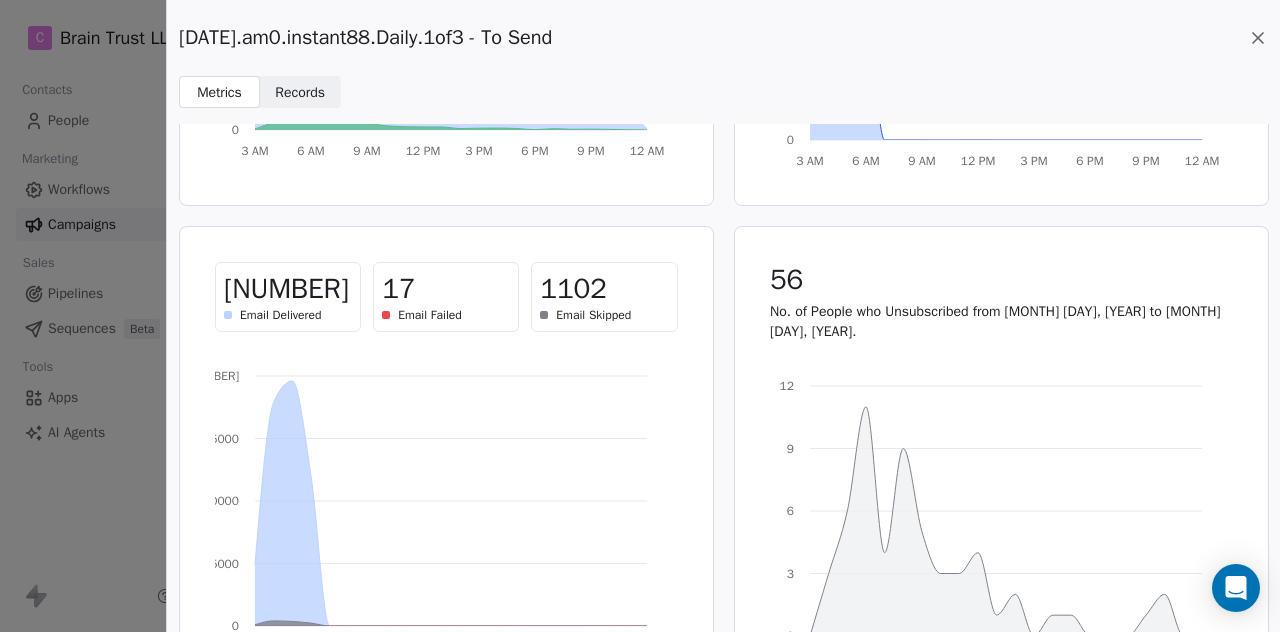 click on "[DATE].am0.instant88.Daily.1of3 - To Send" at bounding box center [723, 38] 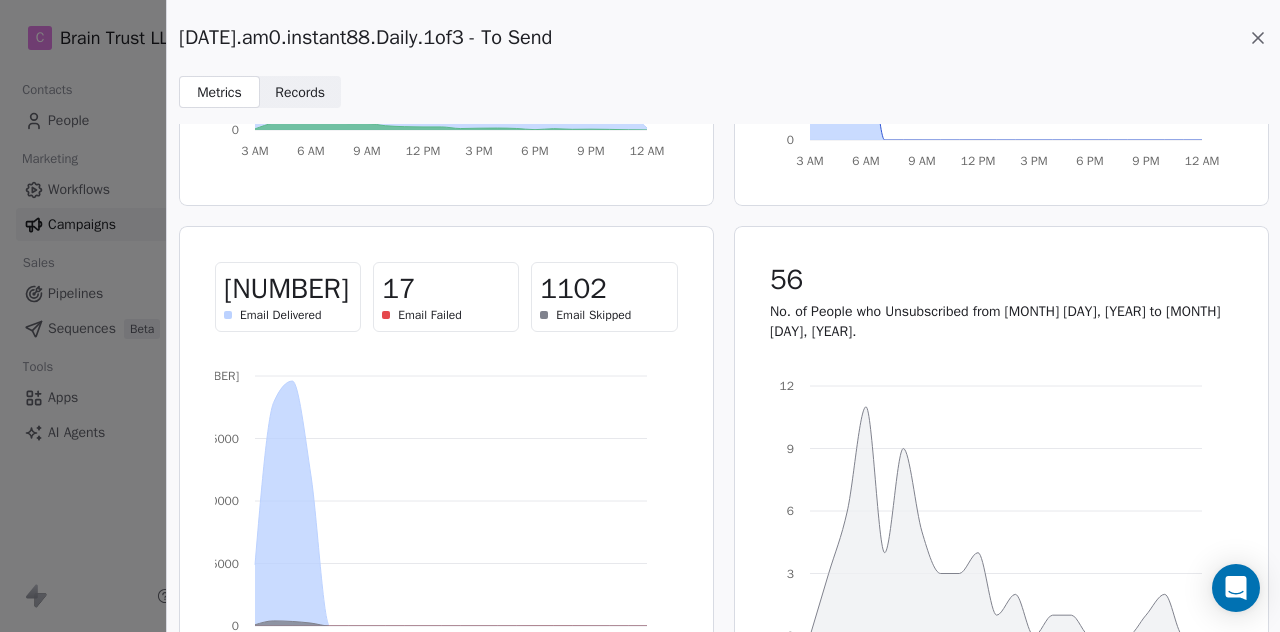 click 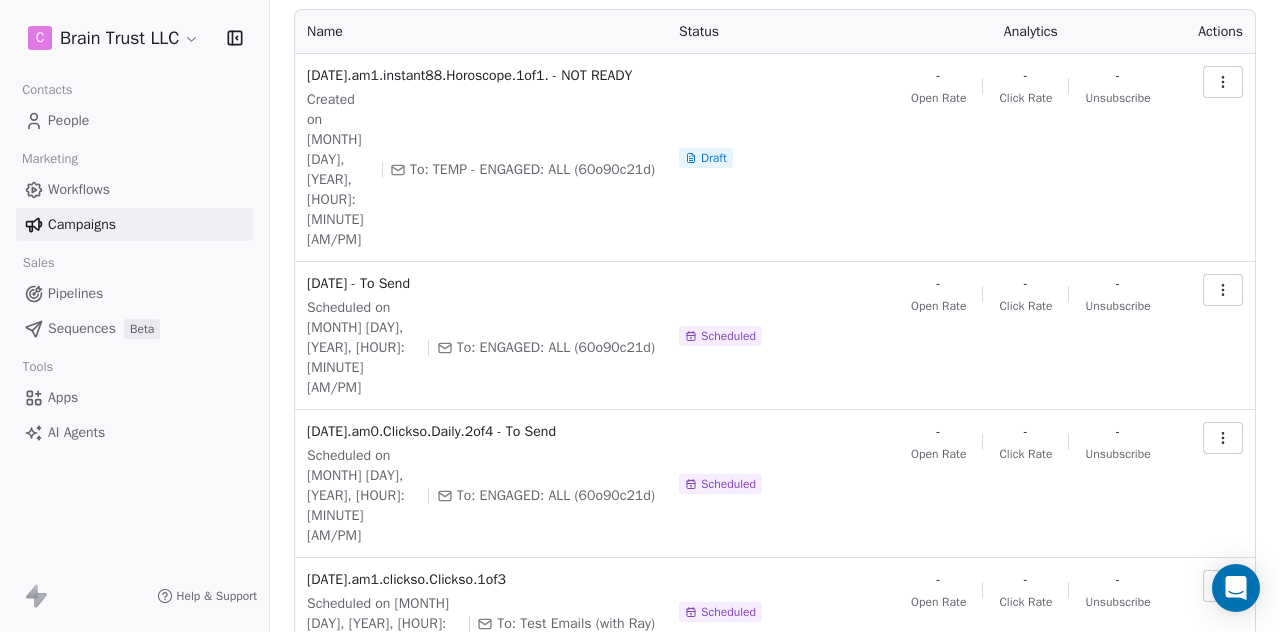 scroll, scrollTop: 114, scrollLeft: 0, axis: vertical 